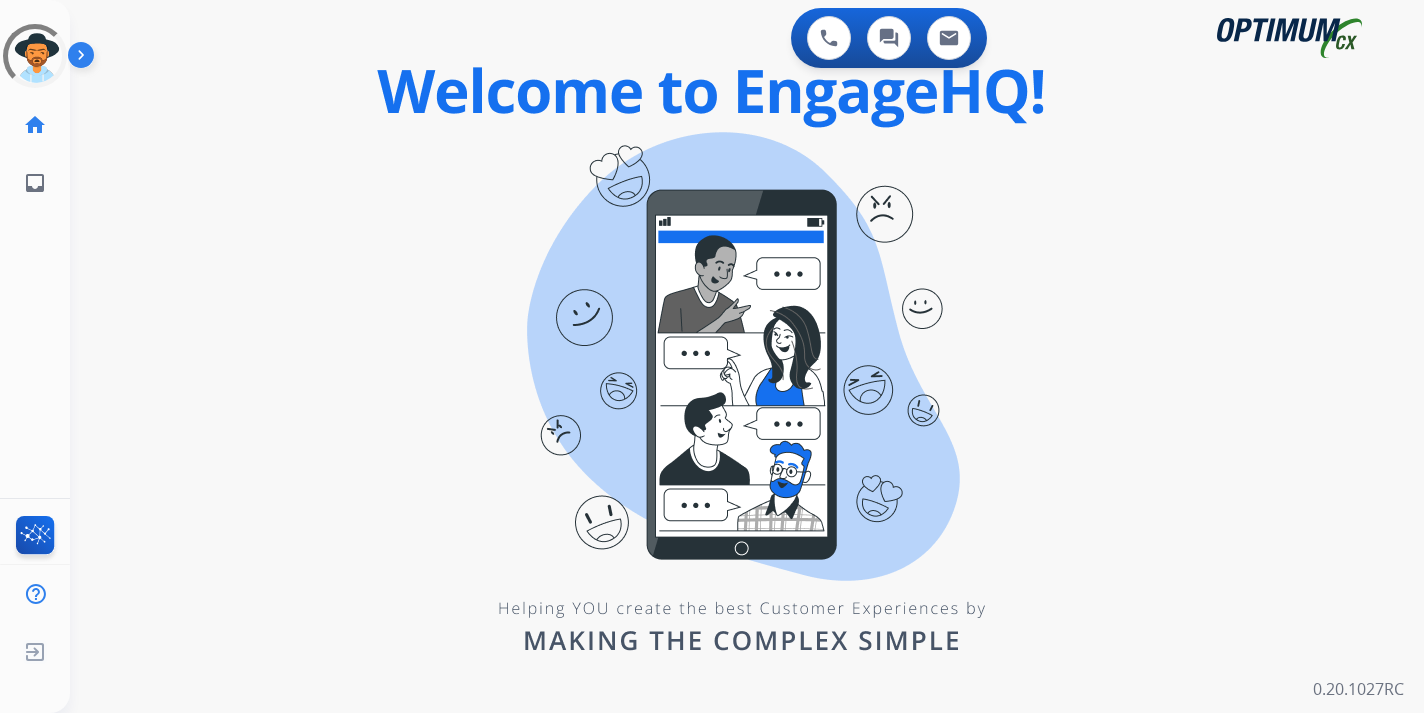 scroll, scrollTop: 0, scrollLeft: 0, axis: both 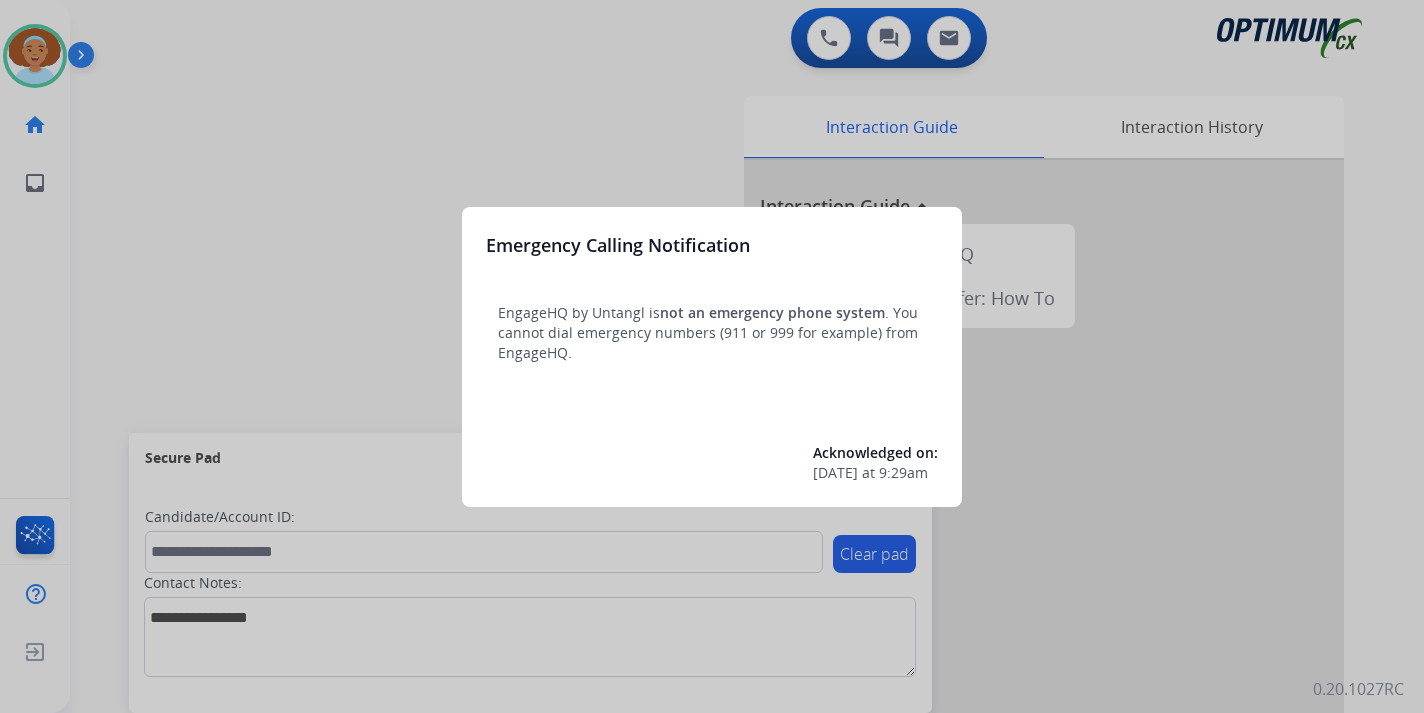 click at bounding box center [712, 356] 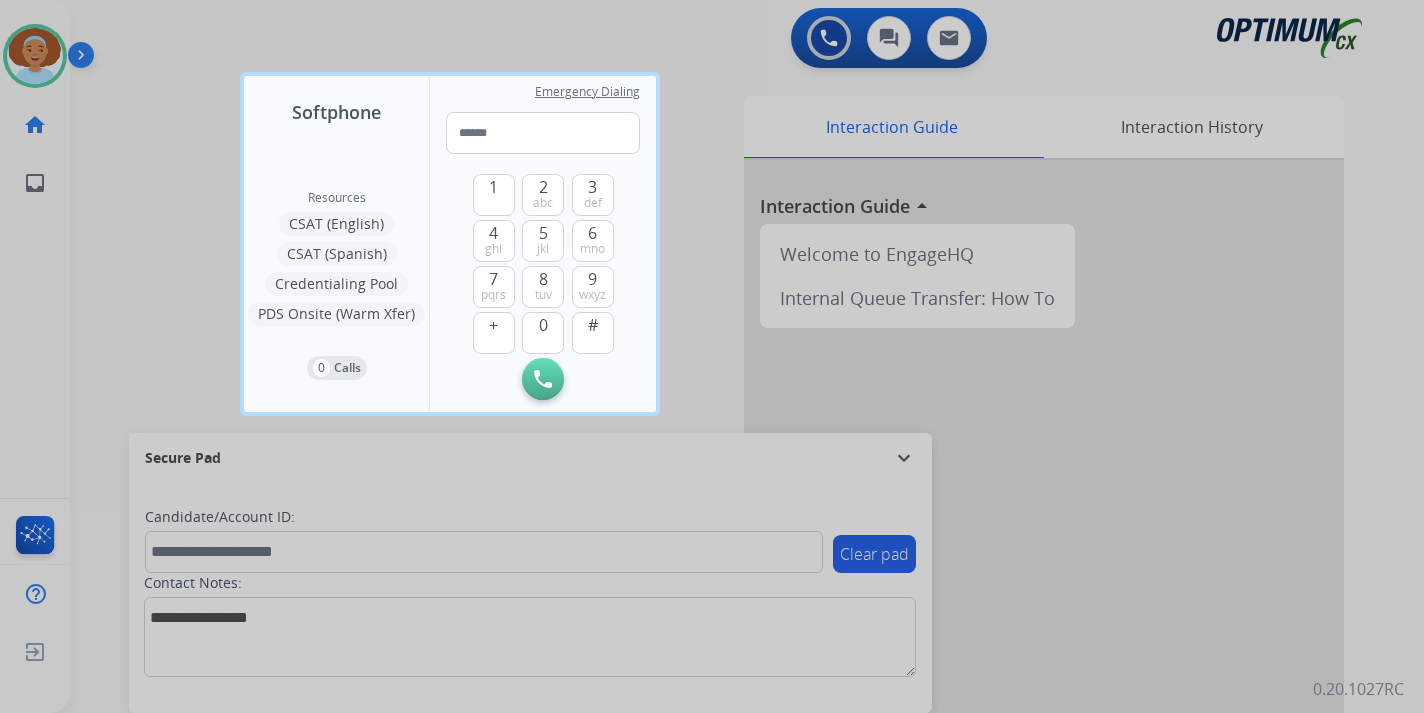 click at bounding box center (712, 356) 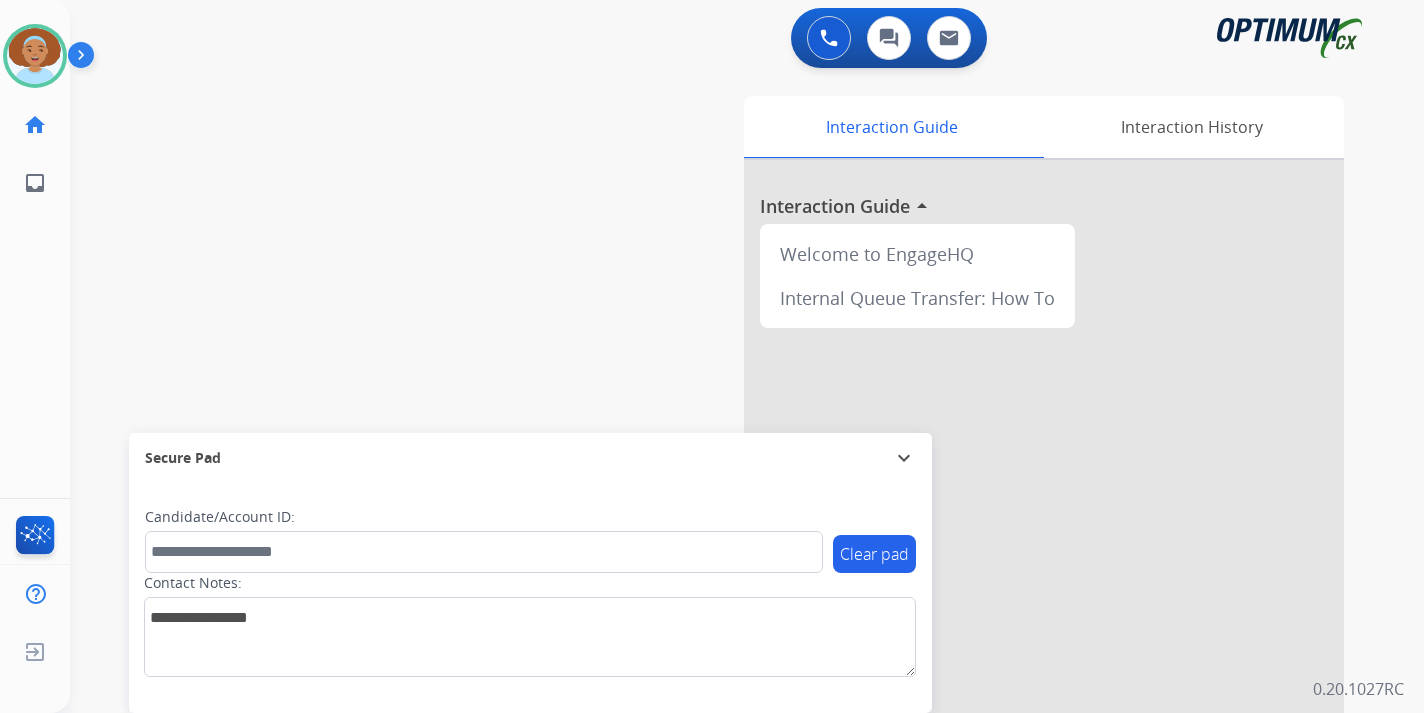 click at bounding box center (85, 59) 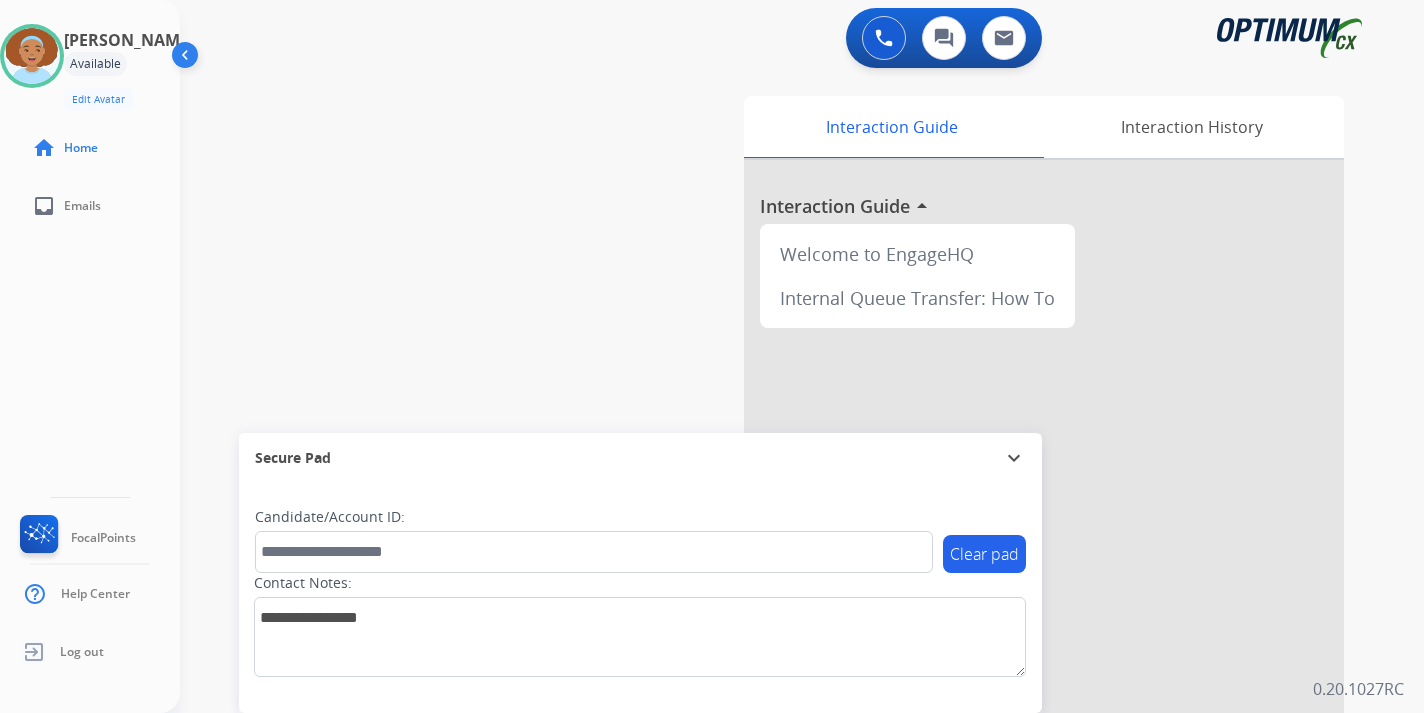 click on "0 Voice Interactions  0  Chat Interactions   0  Email Interactions swap_horiz Break voice bridge close_fullscreen Connect 3-Way Call merge_type Separate 3-Way Call  Interaction Guide   Interaction History  Interaction Guide arrow_drop_up  Welcome to EngageHQ   Internal Queue Transfer: How To  Secure Pad expand_more Clear pad Candidate/Account ID: Contact Notes:                  0.20.1027RC" at bounding box center (802, 356) 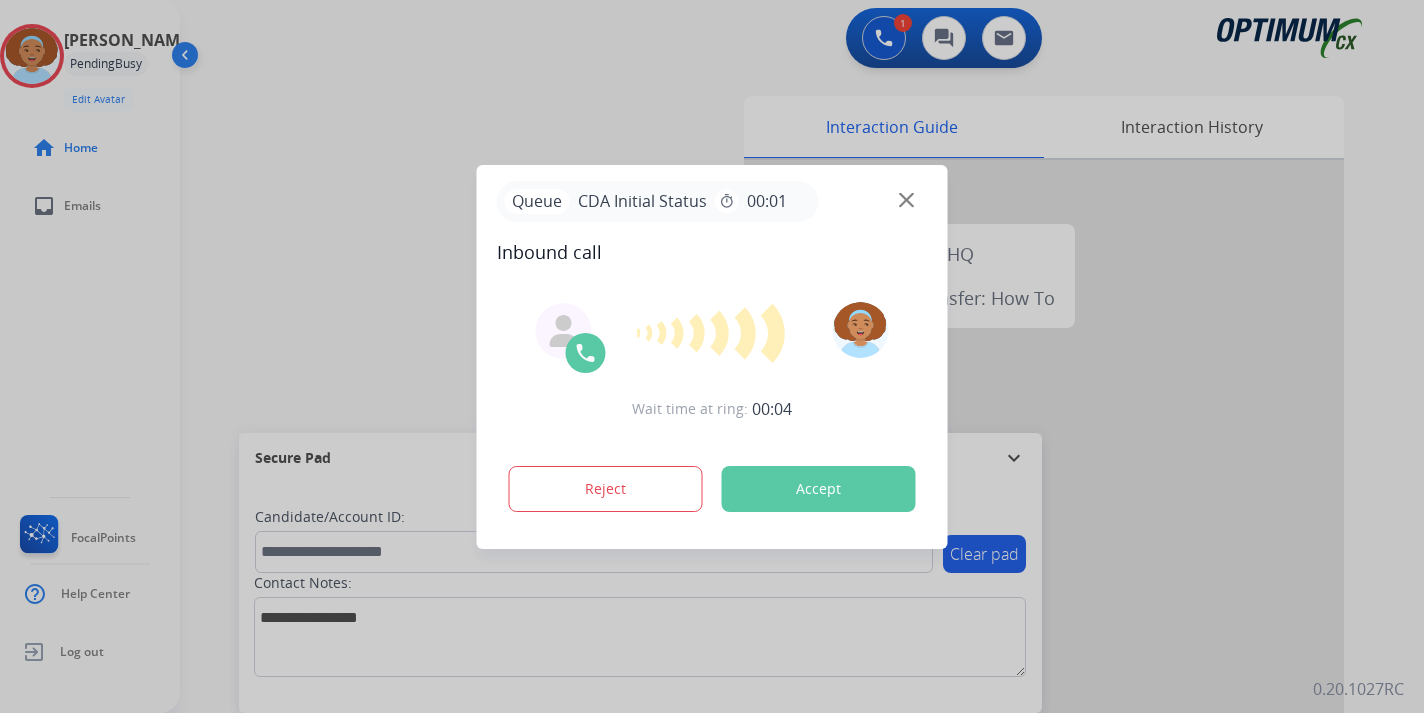 click at bounding box center (712, 356) 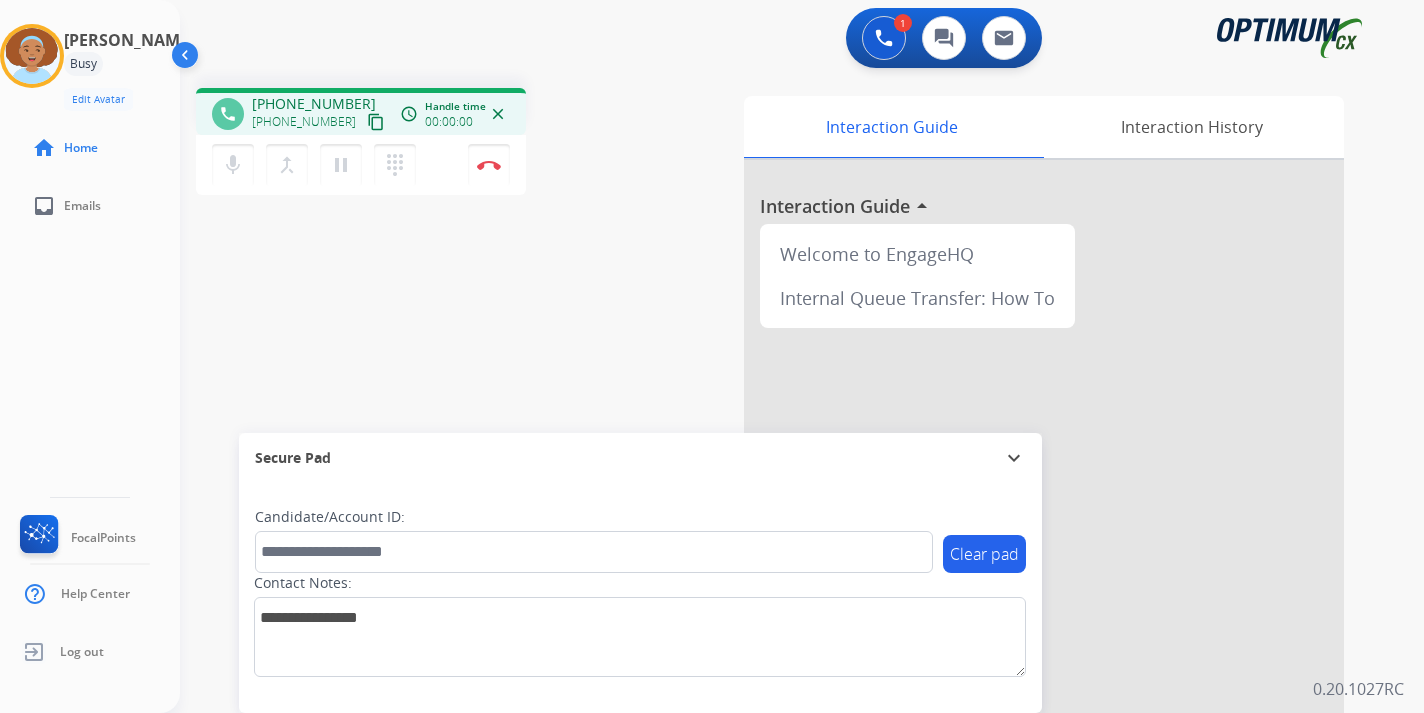 click on "content_copy" at bounding box center [376, 122] 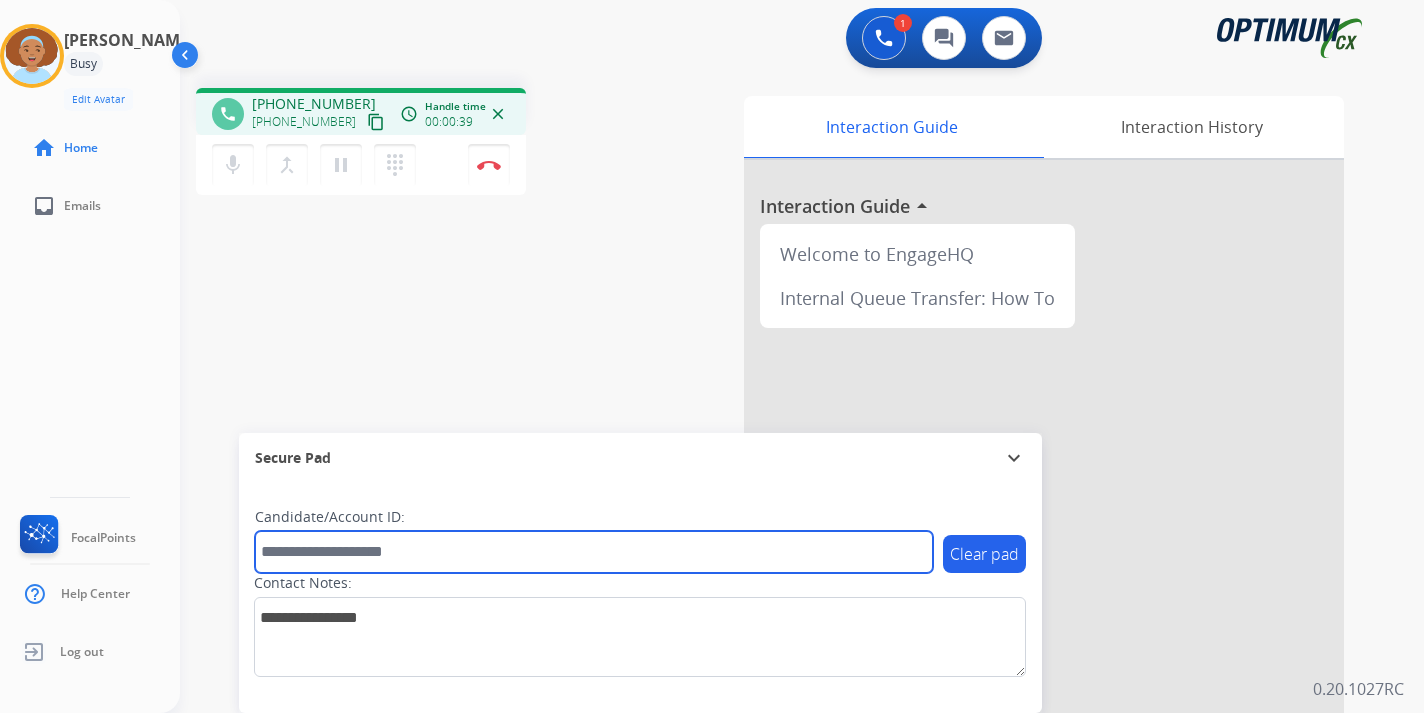 click at bounding box center (594, 552) 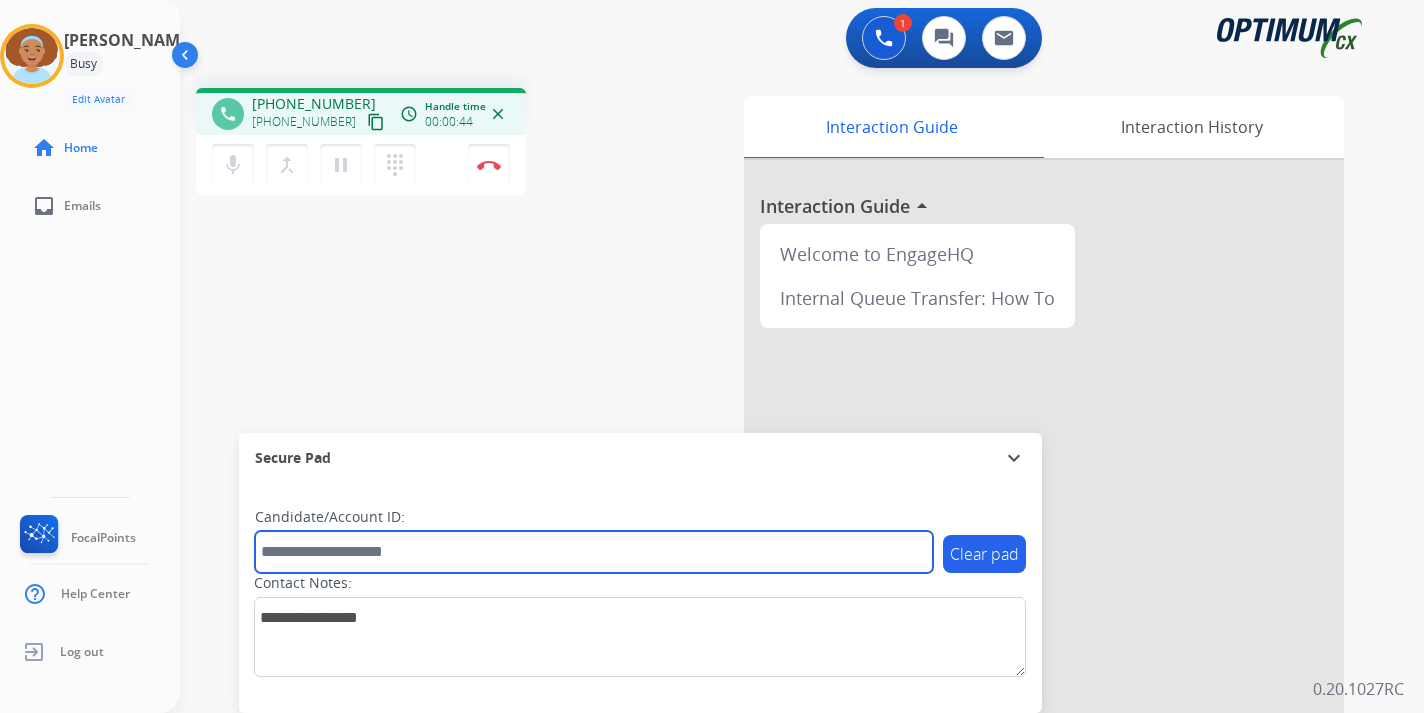 click at bounding box center [594, 552] 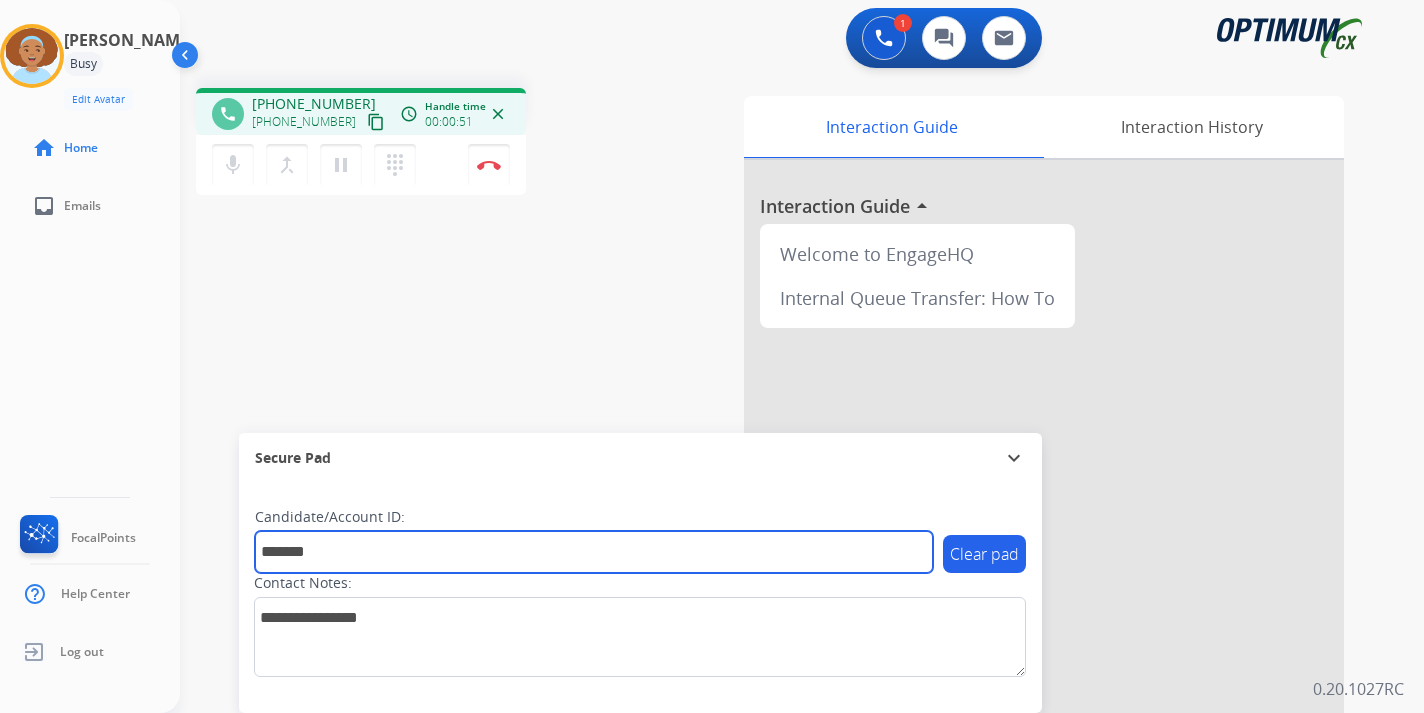 type on "*******" 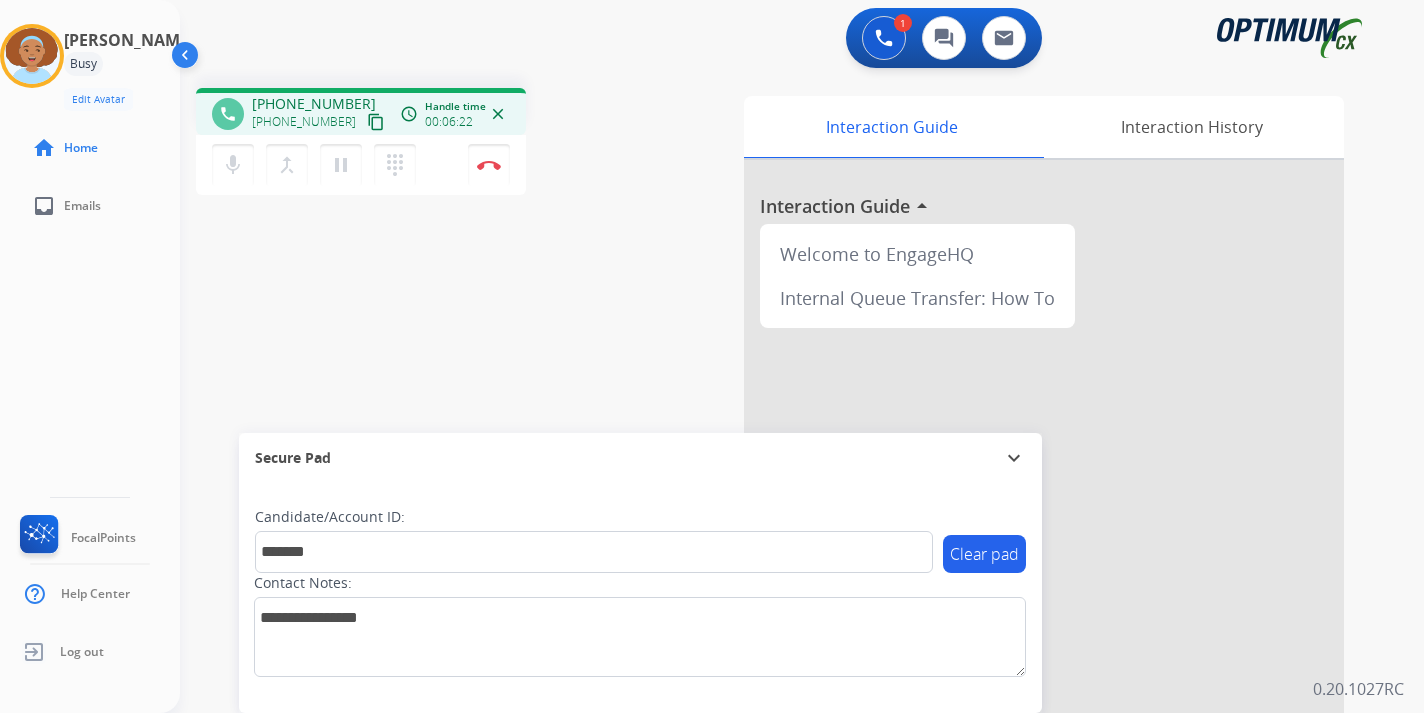 click on "1 Voice Interactions  0  Chat Interactions   0  Email Interactions phone [PHONE_NUMBER] [PHONE_NUMBER] content_copy access_time Call metrics Queue   00:08 Hold   00:00 Talk   06:23 Total   06:30 Handle time 00:06:22 close mic Mute merge_type Bridge pause Hold dialpad Dialpad Disconnect swap_horiz Break voice bridge close_fullscreen Connect 3-Way Call merge_type Separate 3-Way Call  Interaction Guide   Interaction History  Interaction Guide arrow_drop_up  Welcome to EngageHQ   Internal Queue Transfer: How To  Secure Pad expand_more Clear pad Candidate/Account ID: ******* Contact Notes:                  0.20.1027RC" at bounding box center (802, 356) 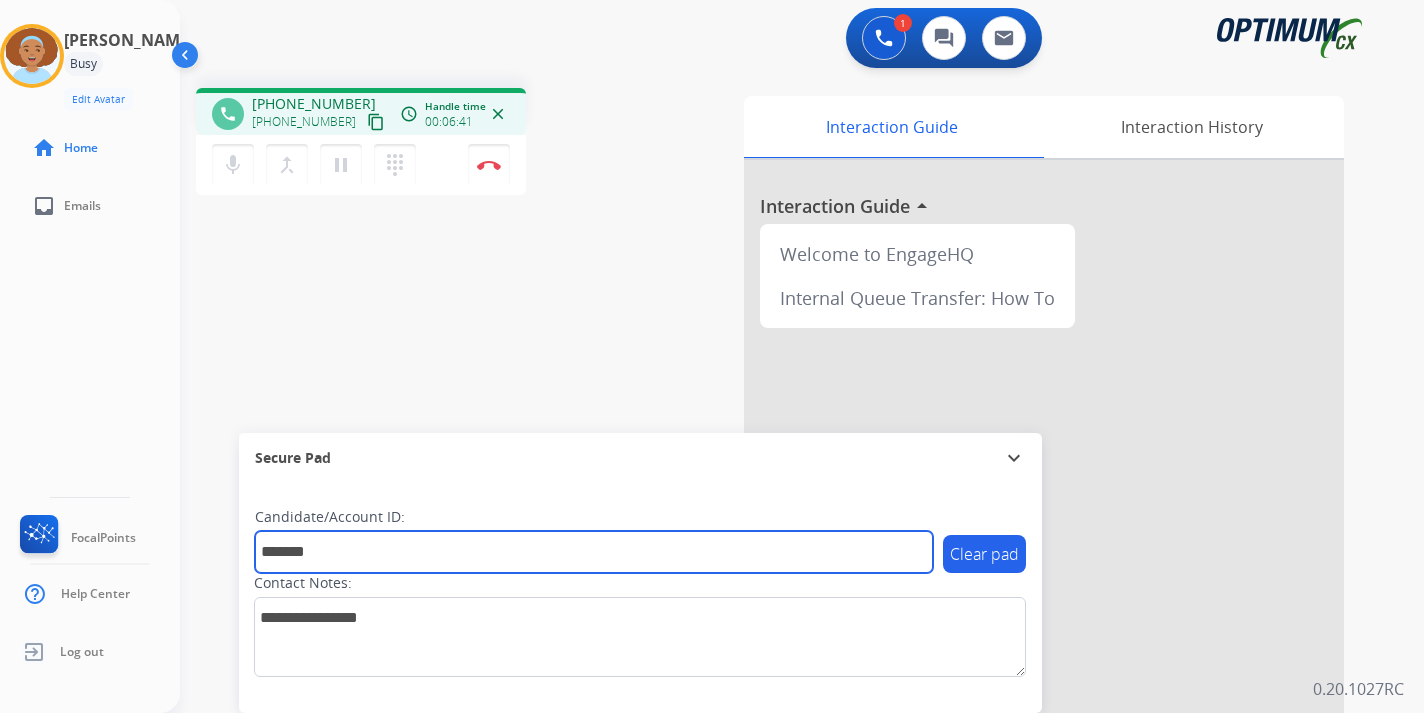 click on "*******" at bounding box center [594, 552] 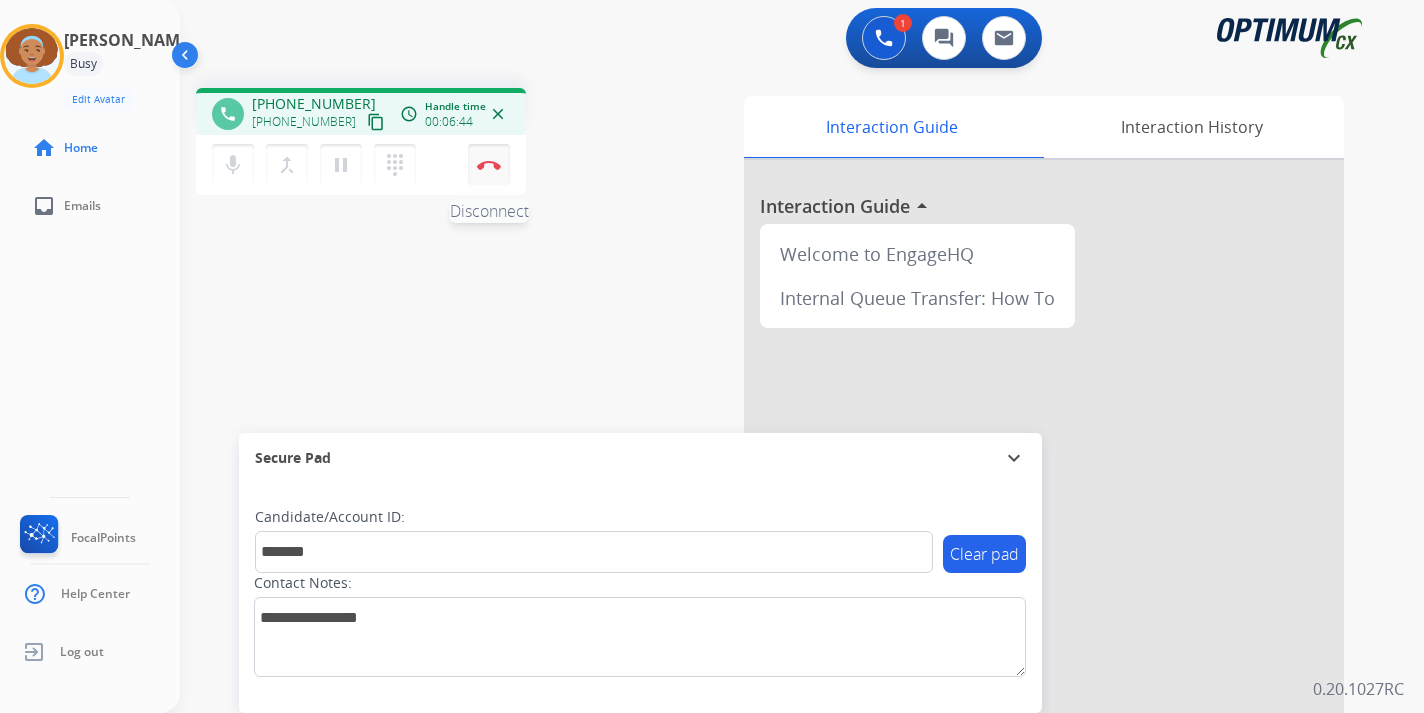 click on "Disconnect" at bounding box center (489, 165) 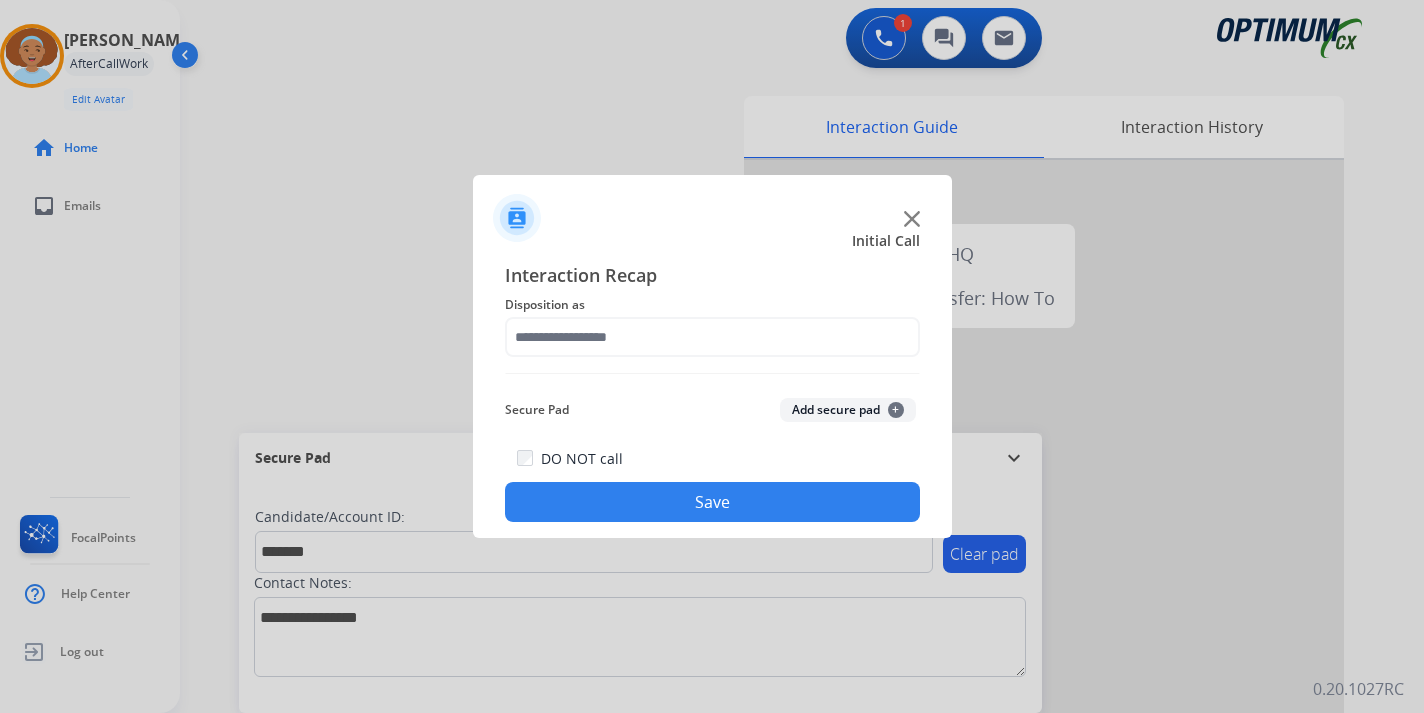 click on "Add secure pad  +" 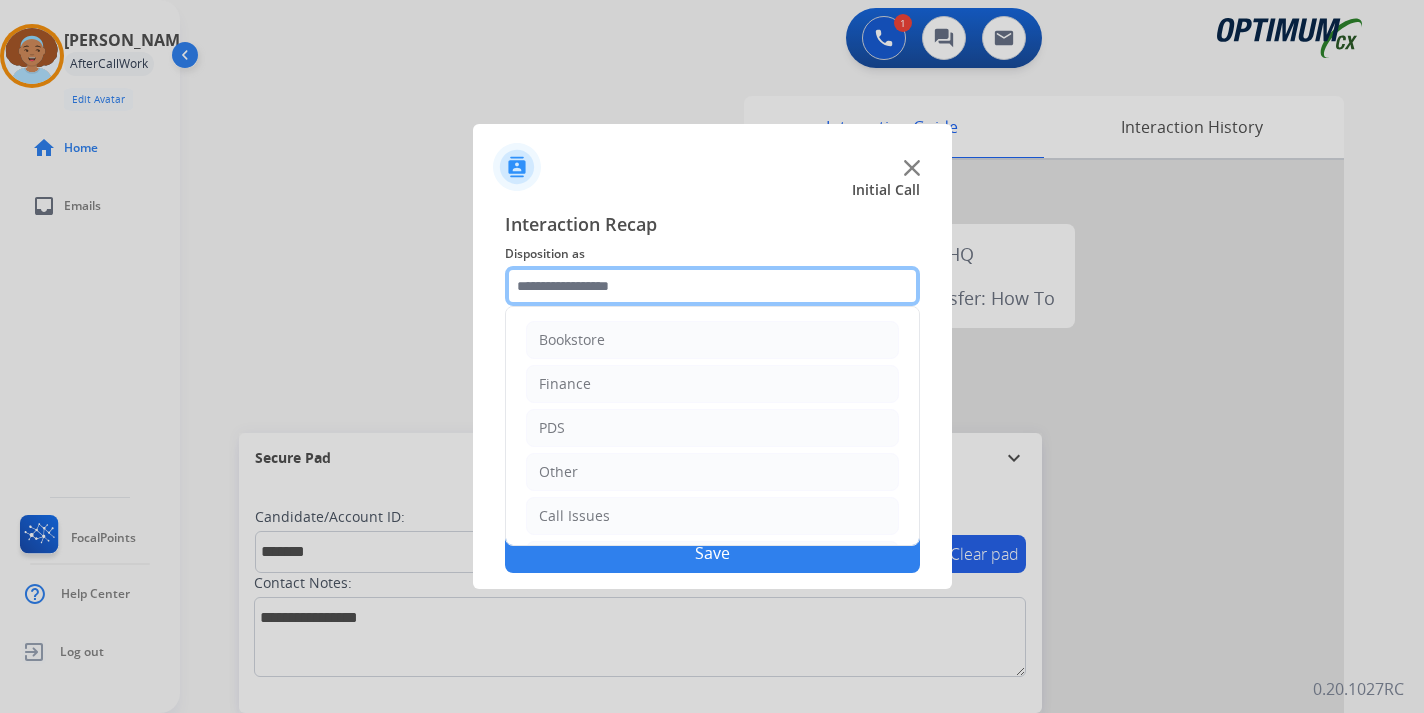 click 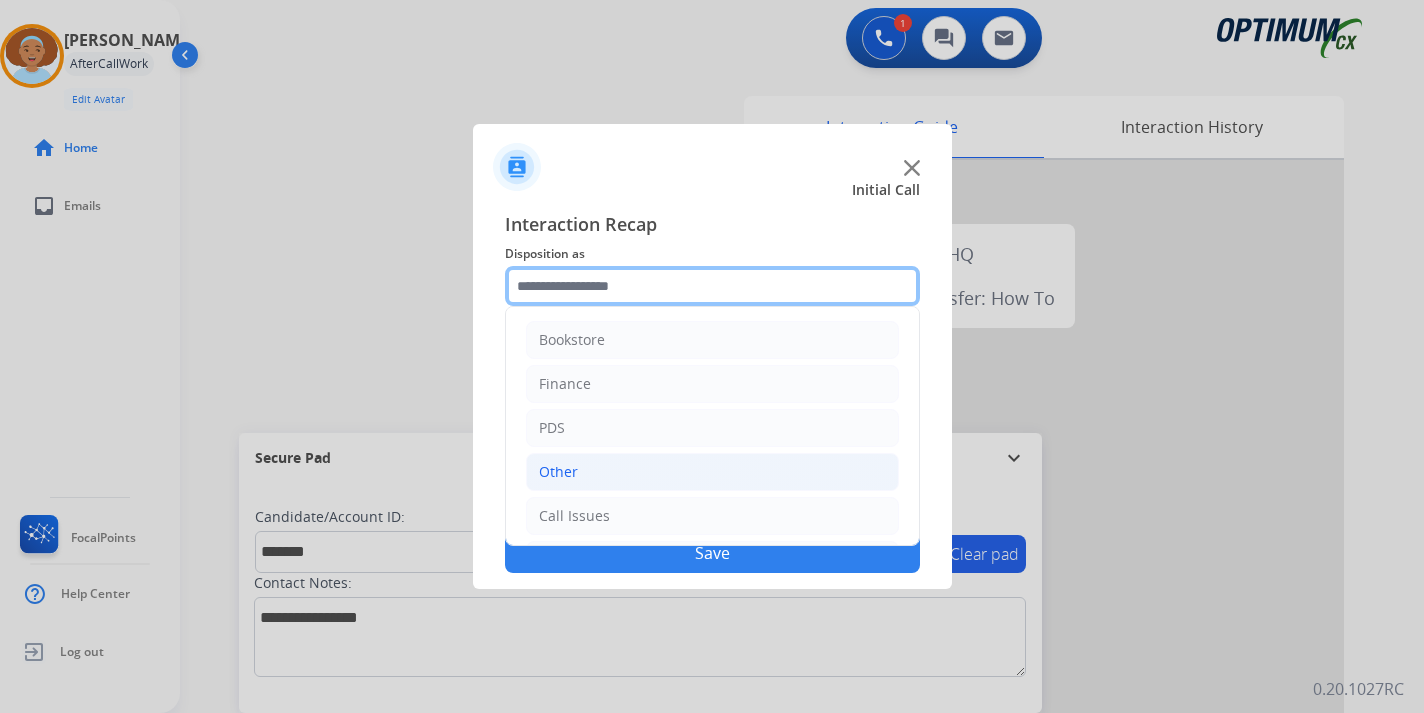 scroll, scrollTop: 136, scrollLeft: 0, axis: vertical 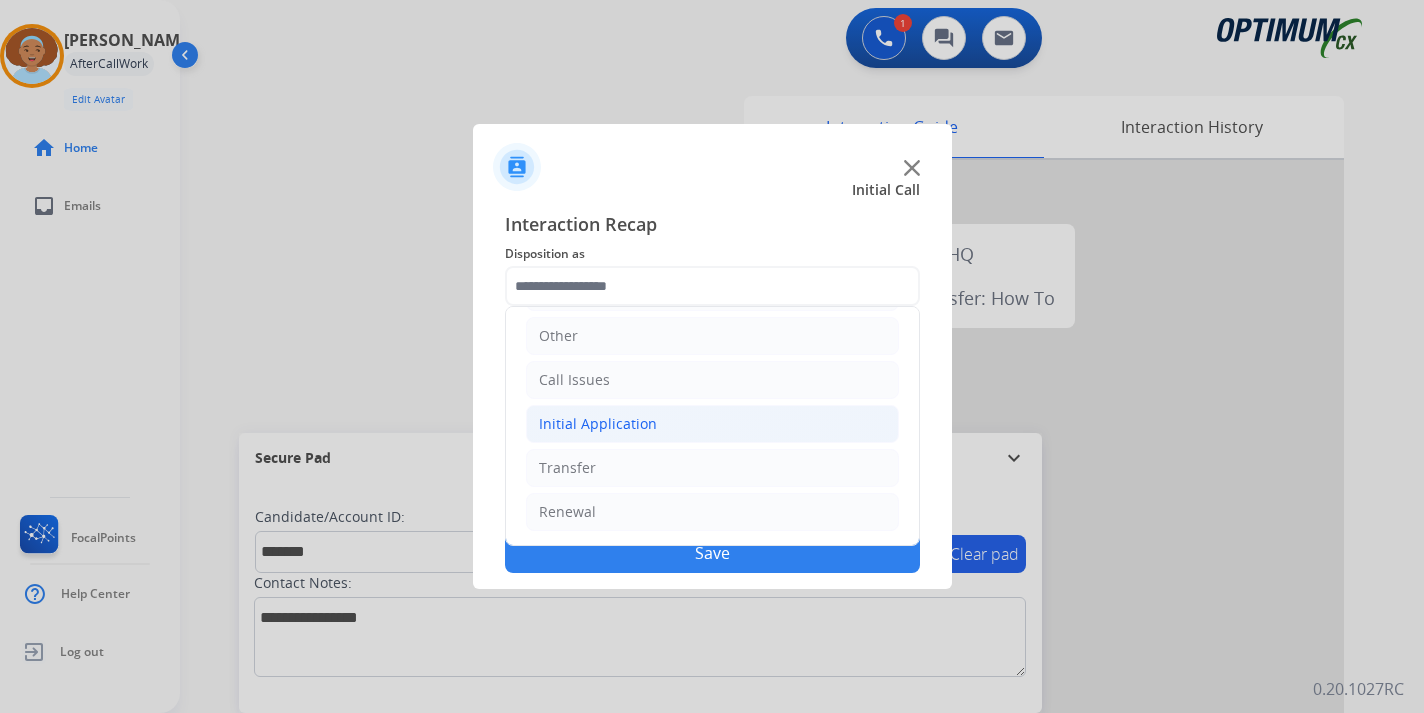 click on "Initial Application" 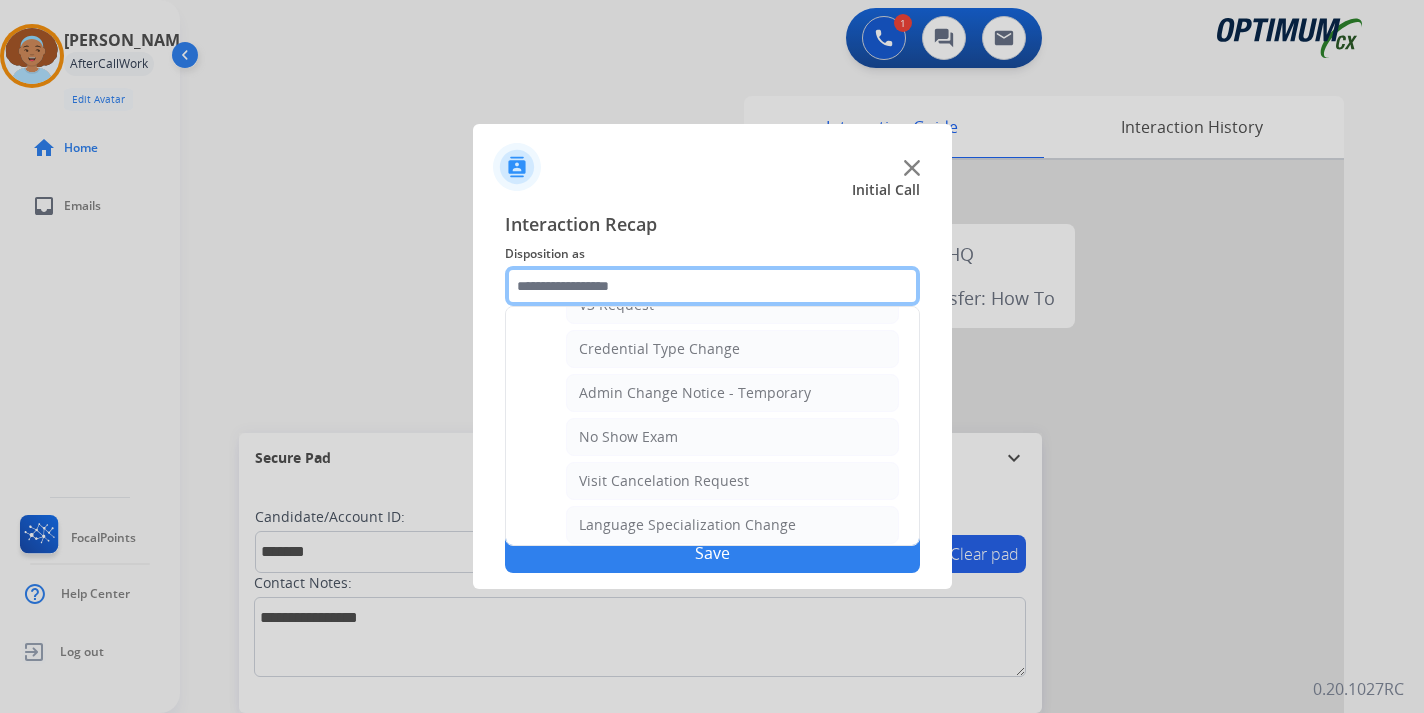 scroll, scrollTop: 1136, scrollLeft: 0, axis: vertical 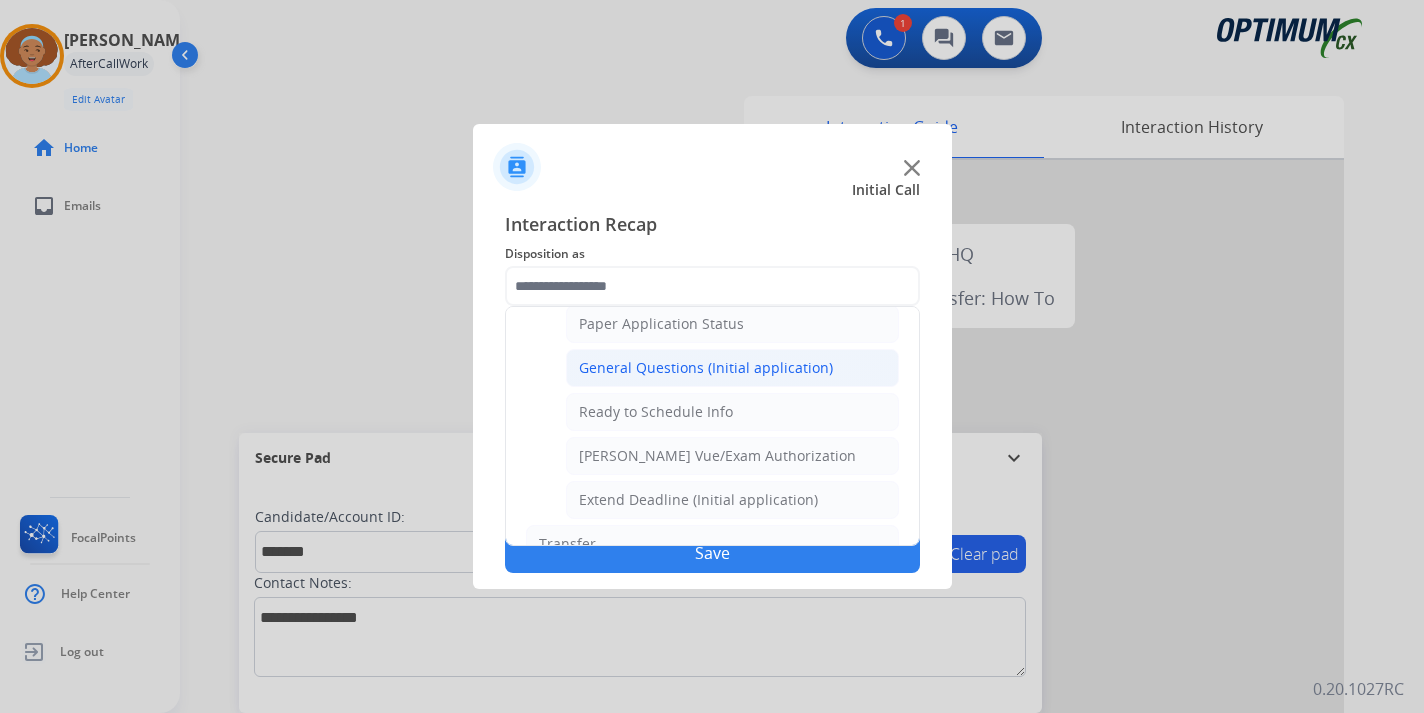 click on "General Questions (Initial application)" 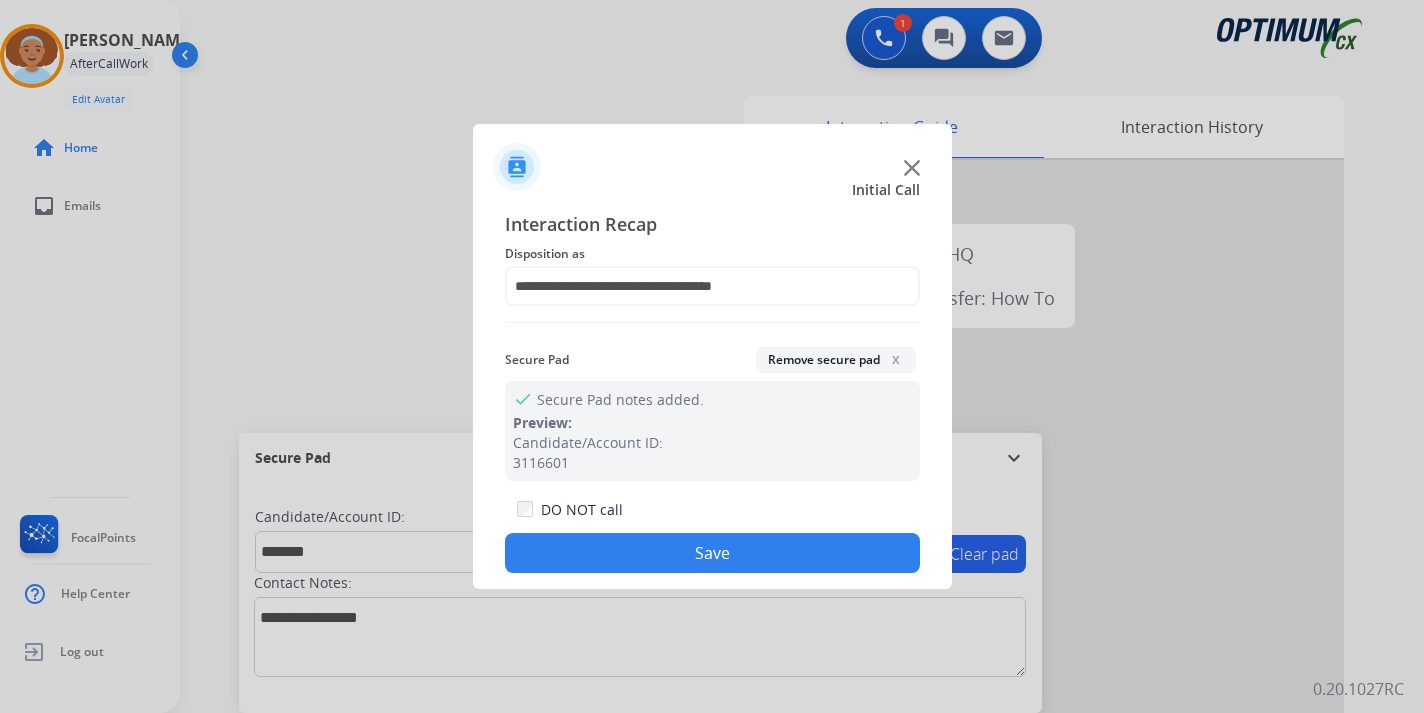 click on "Save" 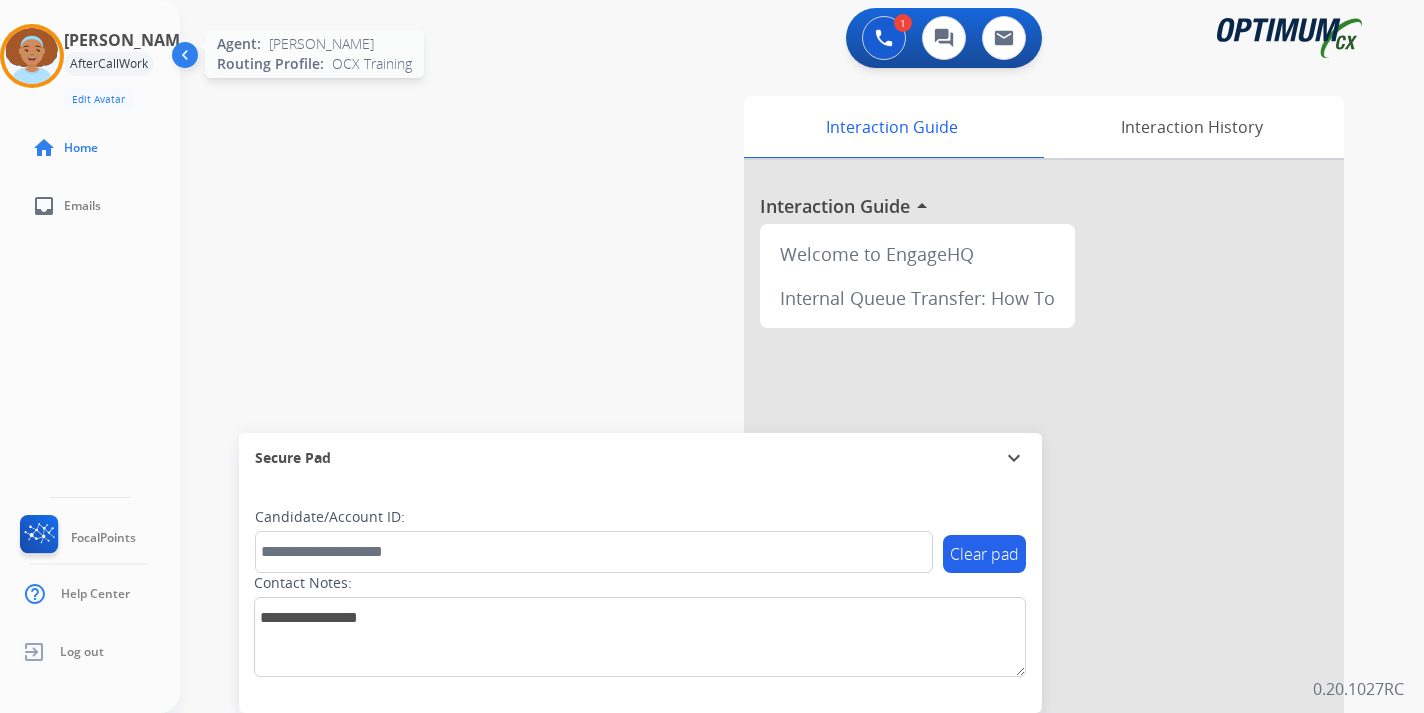 click at bounding box center (32, 56) 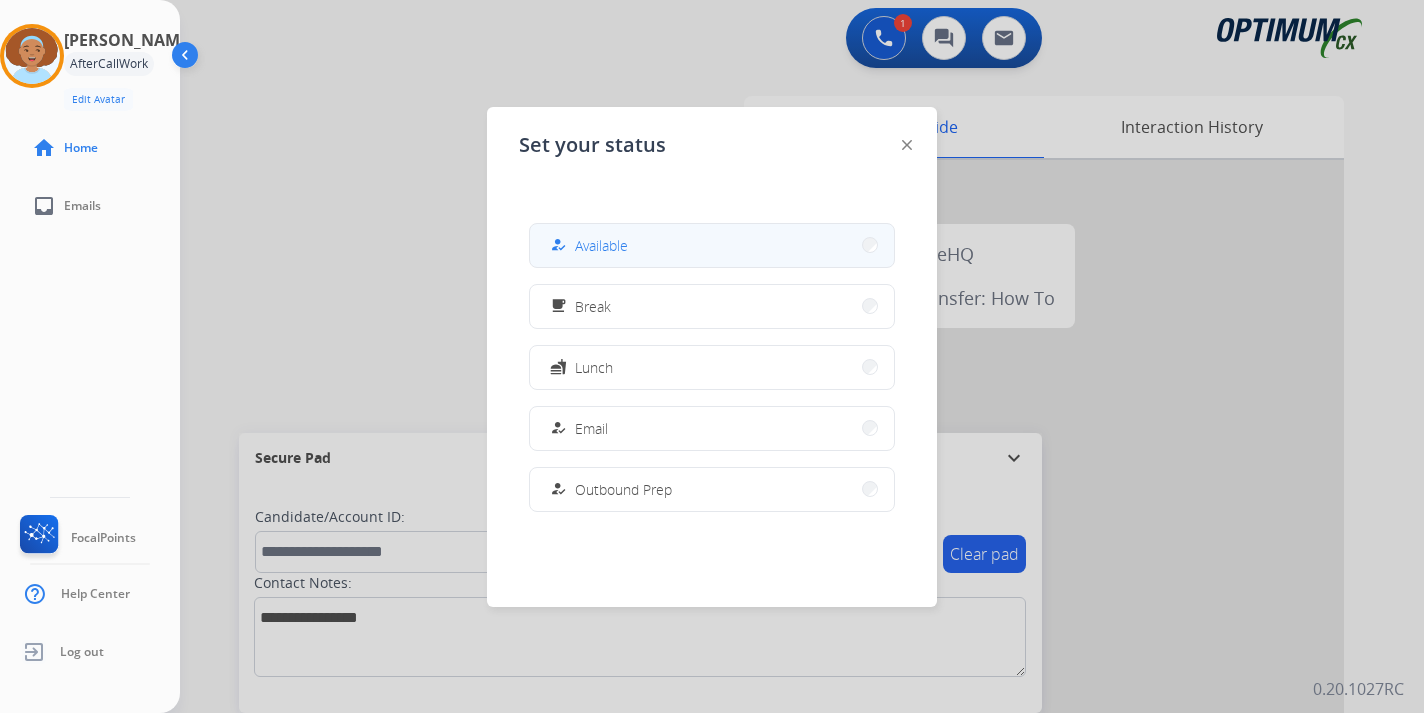 click on "how_to_reg Available" at bounding box center (712, 245) 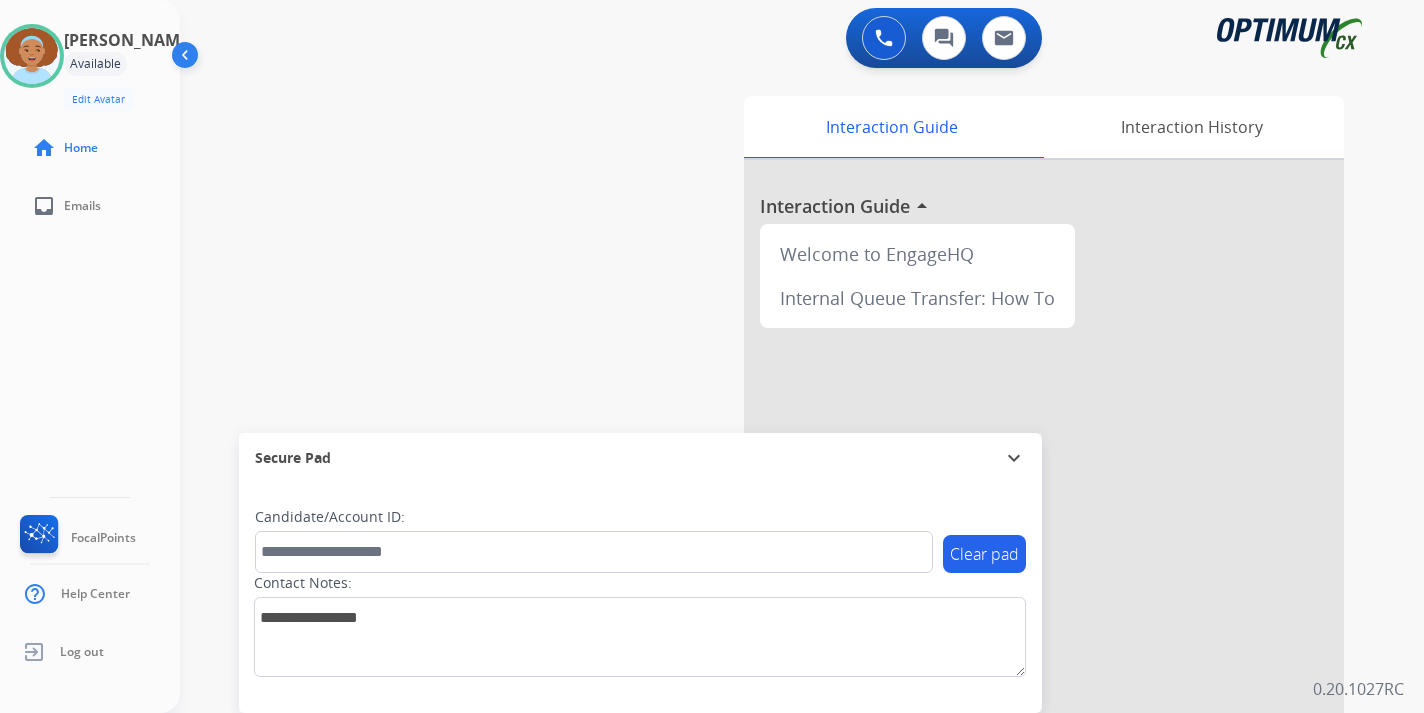 click on "0 Voice Interactions  0  Chat Interactions   0  Email Interactions swap_horiz Break voice bridge close_fullscreen Connect 3-Way Call merge_type Separate 3-Way Call  Interaction Guide   Interaction History  Interaction Guide arrow_drop_up  Welcome to EngageHQ   Internal Queue Transfer: How To  Secure Pad expand_more Clear pad Candidate/Account ID: Contact Notes:                  0.20.1027RC" at bounding box center (802, 356) 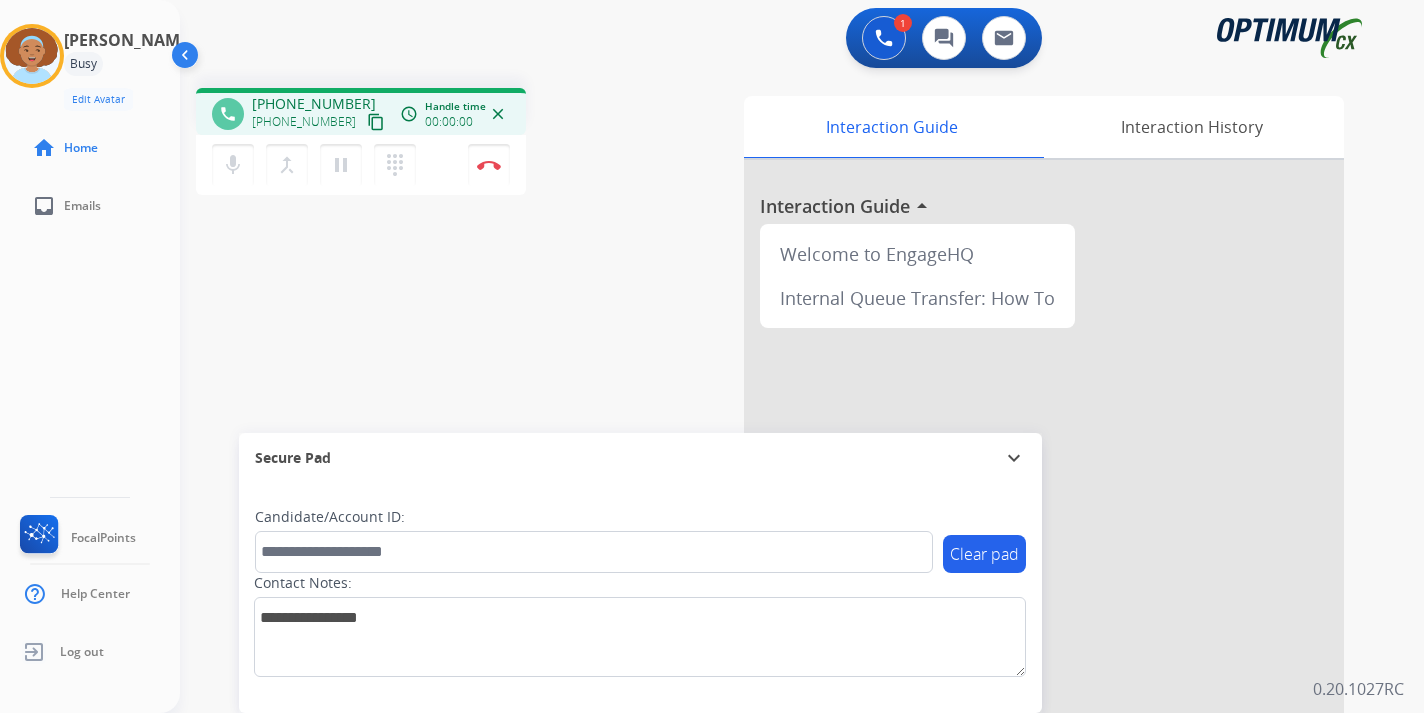click on "content_copy" at bounding box center (376, 122) 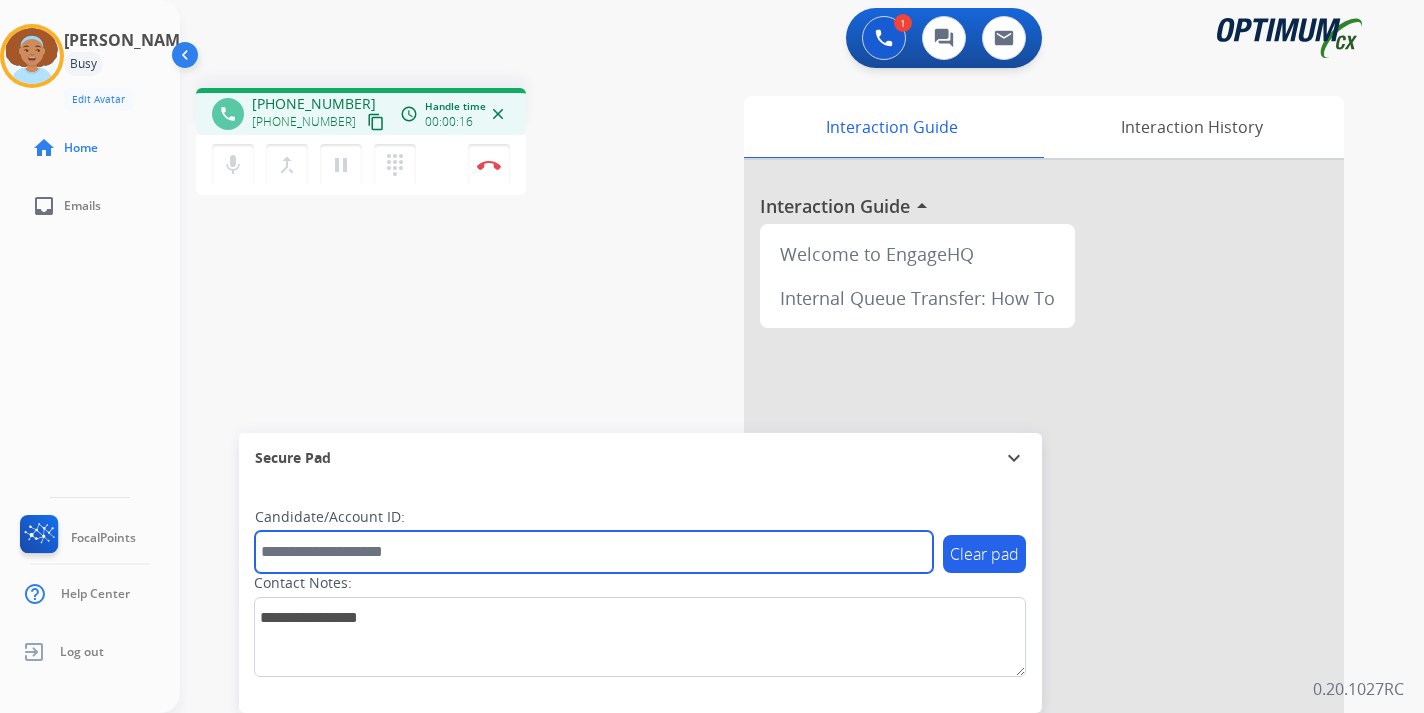 click at bounding box center (594, 552) 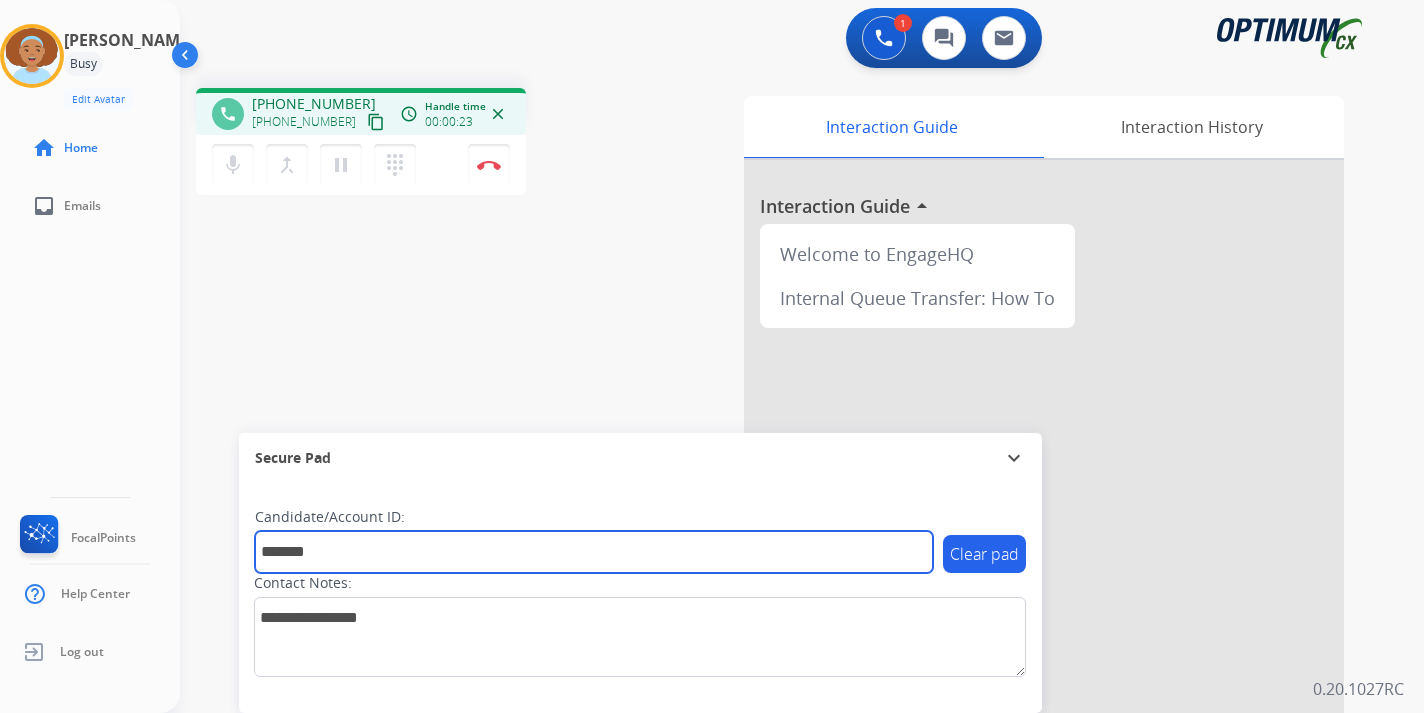 type on "*******" 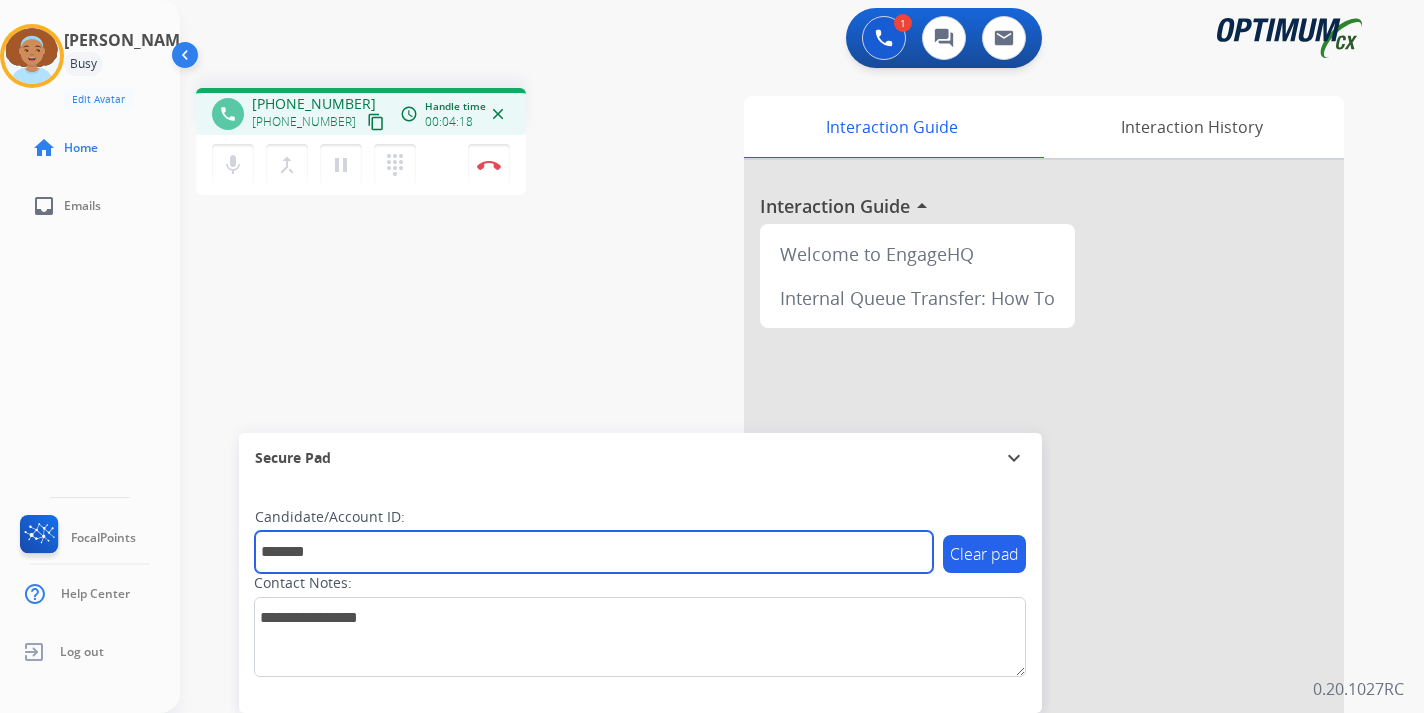 click on "*******" at bounding box center (594, 552) 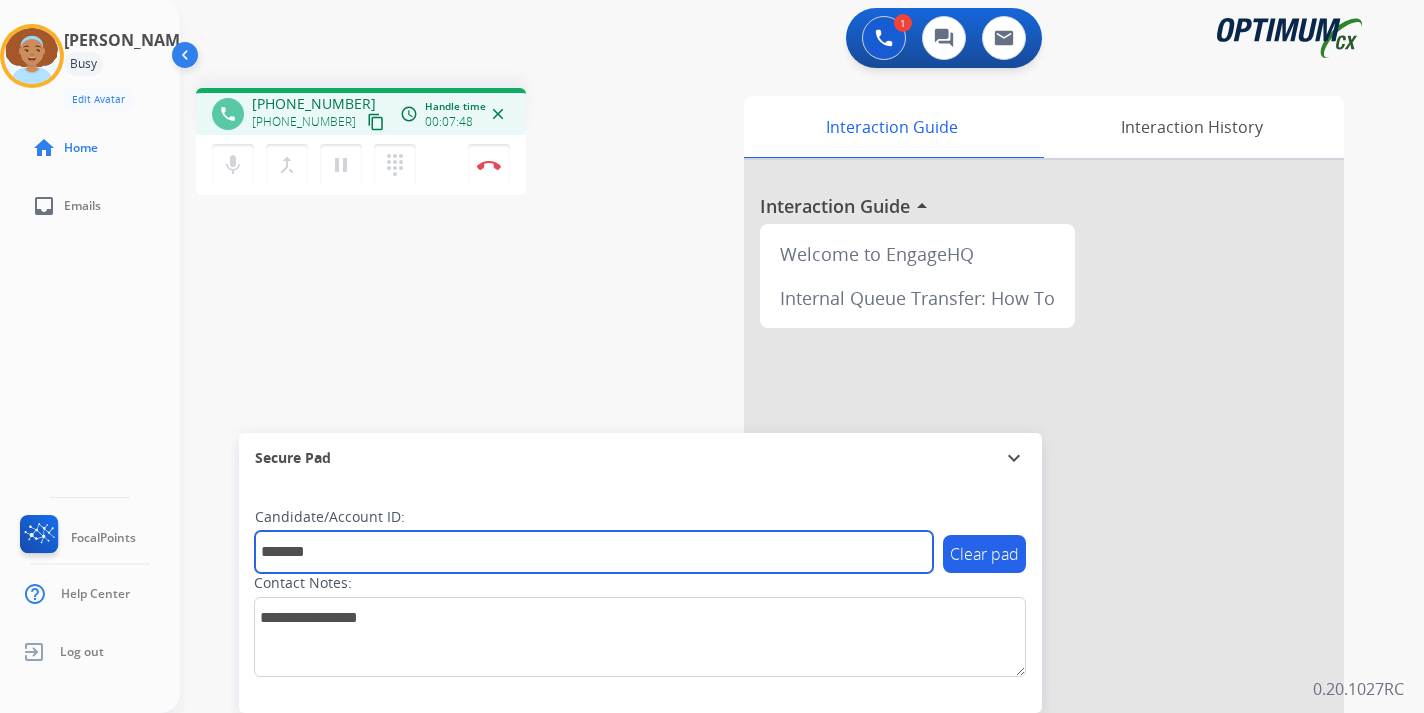 click on "*******" at bounding box center (594, 552) 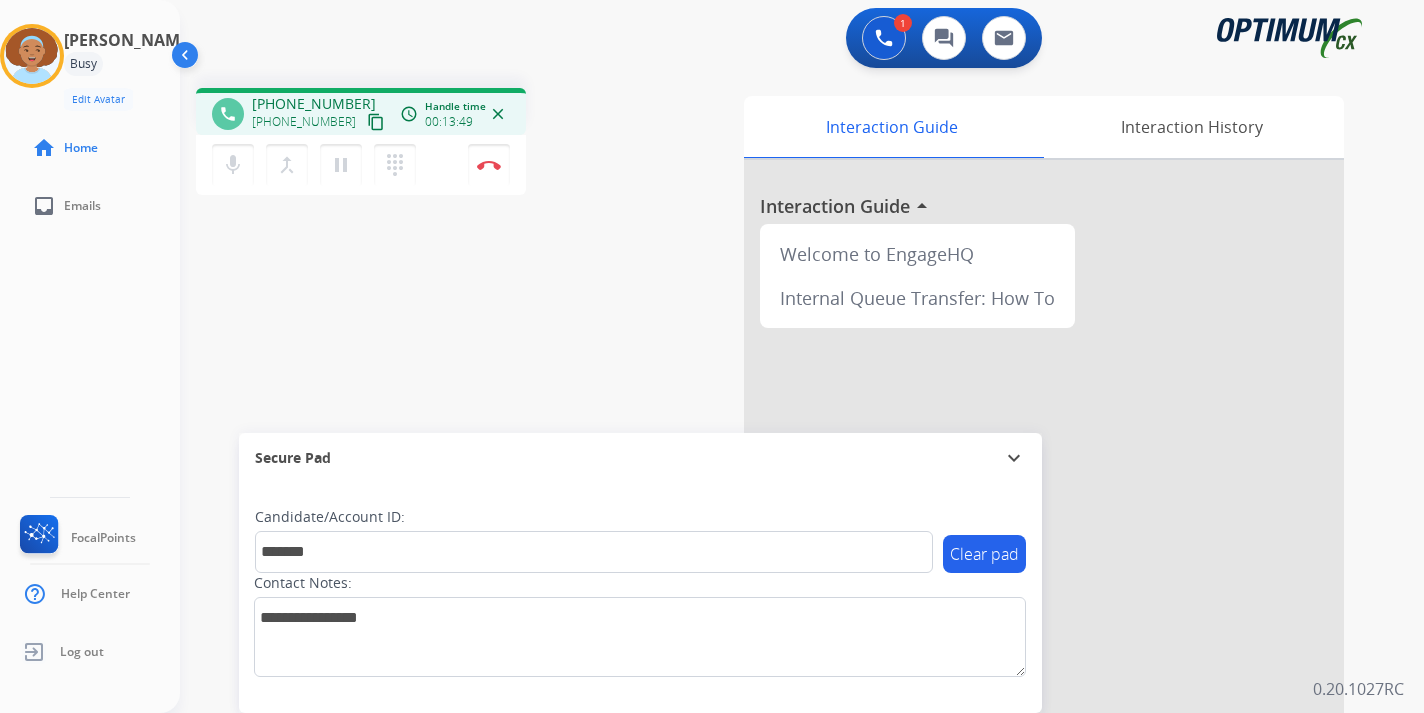 click on "Interaction Guide   Interaction History  Interaction Guide arrow_drop_up  Welcome to EngageHQ   Internal Queue Transfer: How To" at bounding box center (1032, 497) 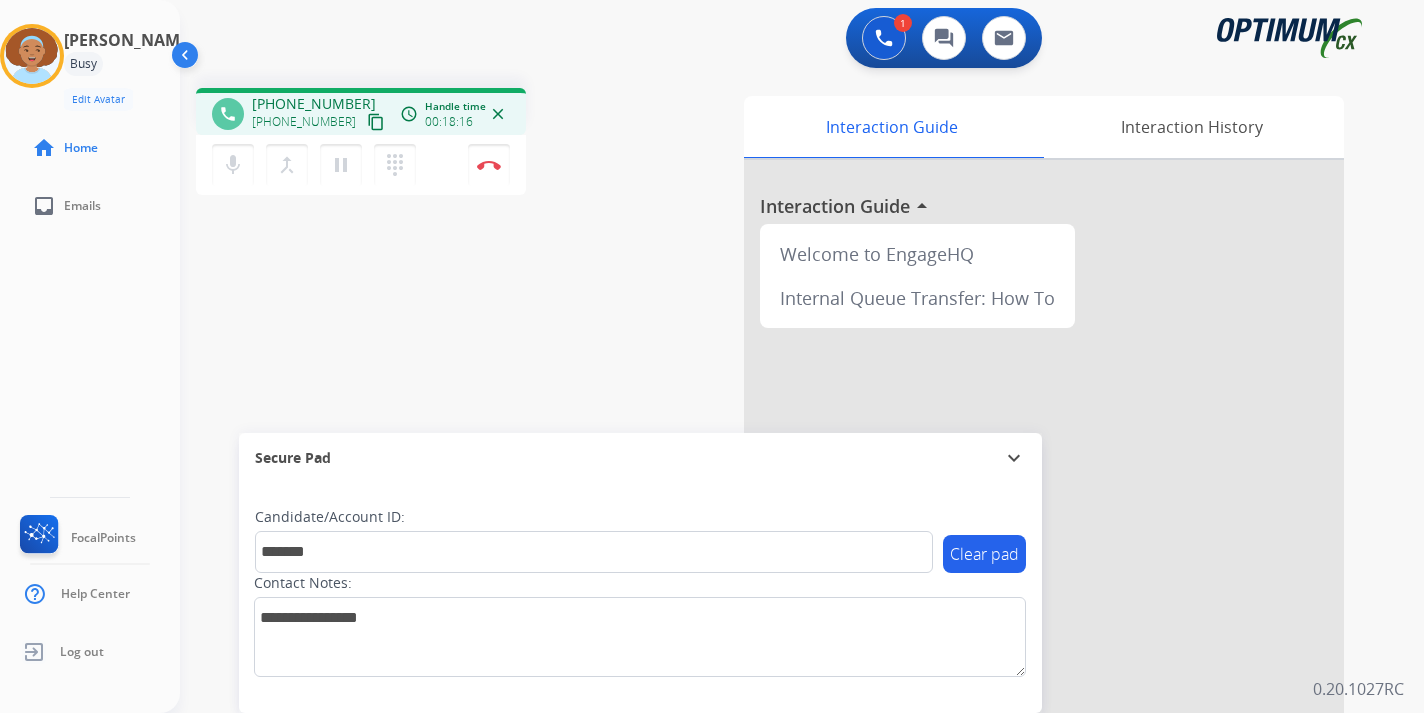 click on "1 Voice Interactions  0  Chat Interactions   0  Email Interactions phone [PHONE_NUMBER] [PHONE_NUMBER] content_copy access_time Call metrics Queue   00:07 Hold   00:00 Talk   18:17 Total   18:23 Handle time 00:18:16 close mic Mute merge_type Bridge pause Hold dialpad Dialpad Disconnect swap_horiz Break voice bridge close_fullscreen Connect 3-Way Call merge_type Separate 3-Way Call  Interaction Guide   Interaction History  Interaction Guide arrow_drop_up  Welcome to EngageHQ   Internal Queue Transfer: How To  Secure Pad expand_more Clear pad Candidate/Account ID: ******* Contact Notes:                  0.20.1027RC" at bounding box center [802, 356] 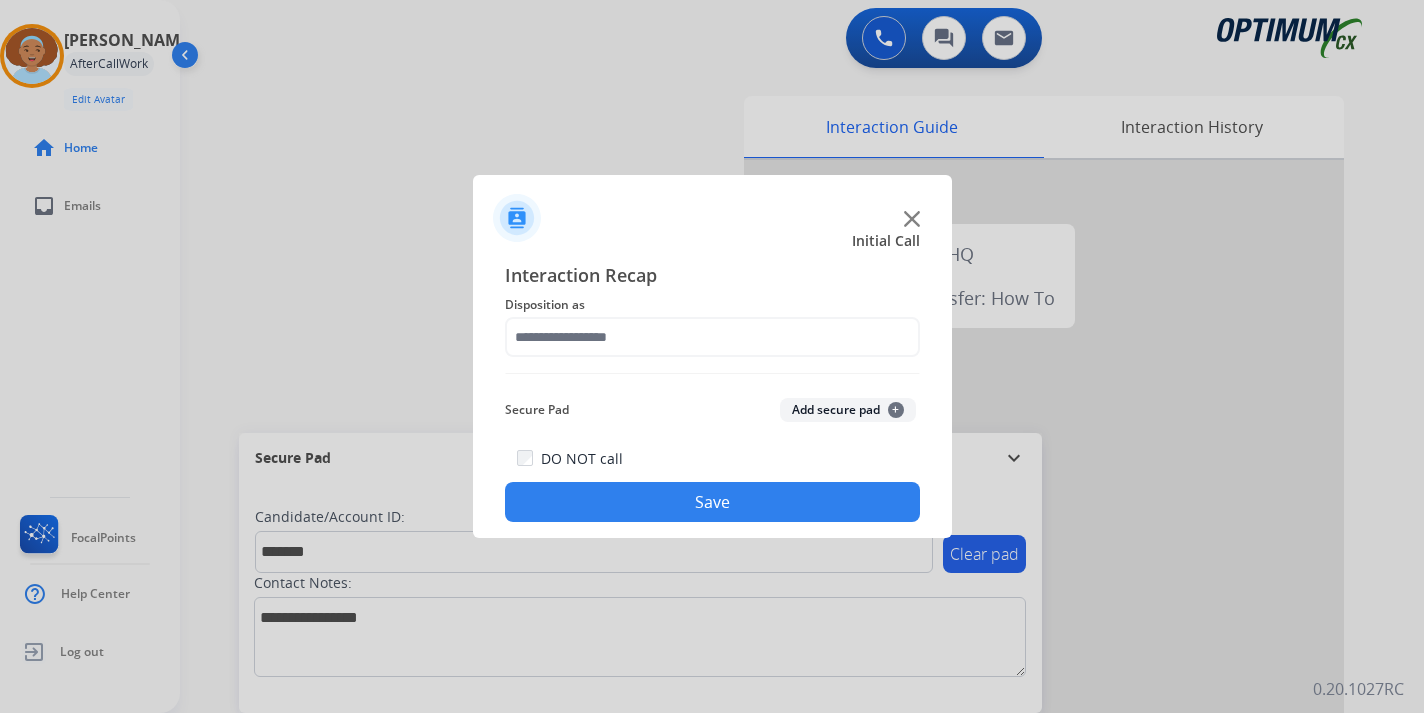 click at bounding box center [712, 356] 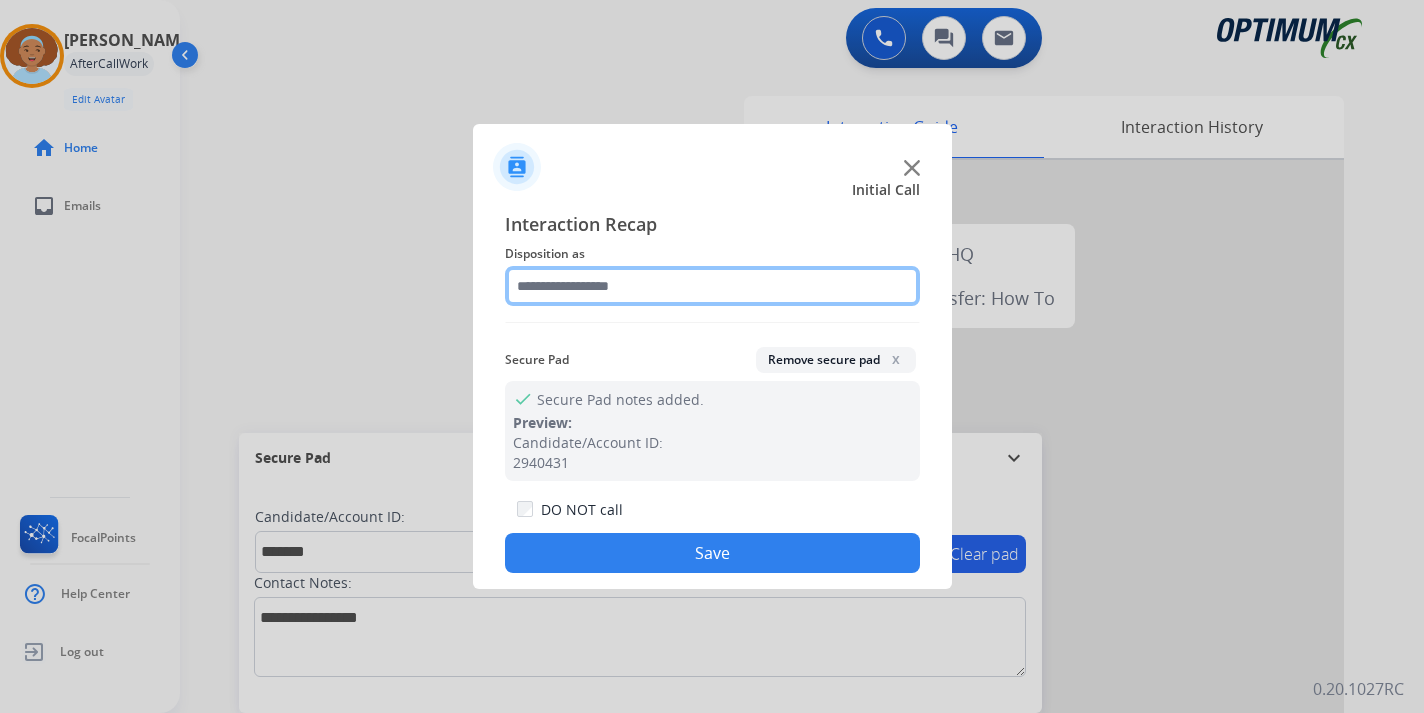 click 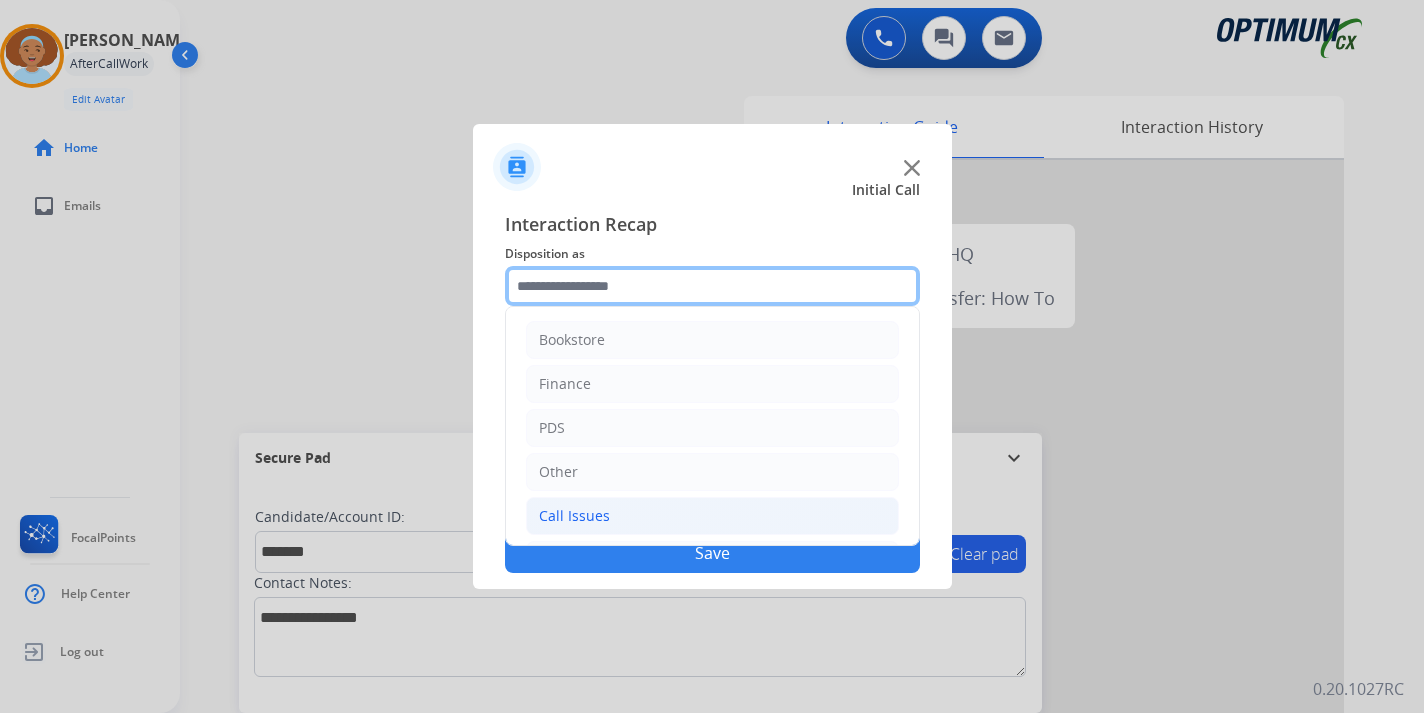 scroll, scrollTop: 136, scrollLeft: 0, axis: vertical 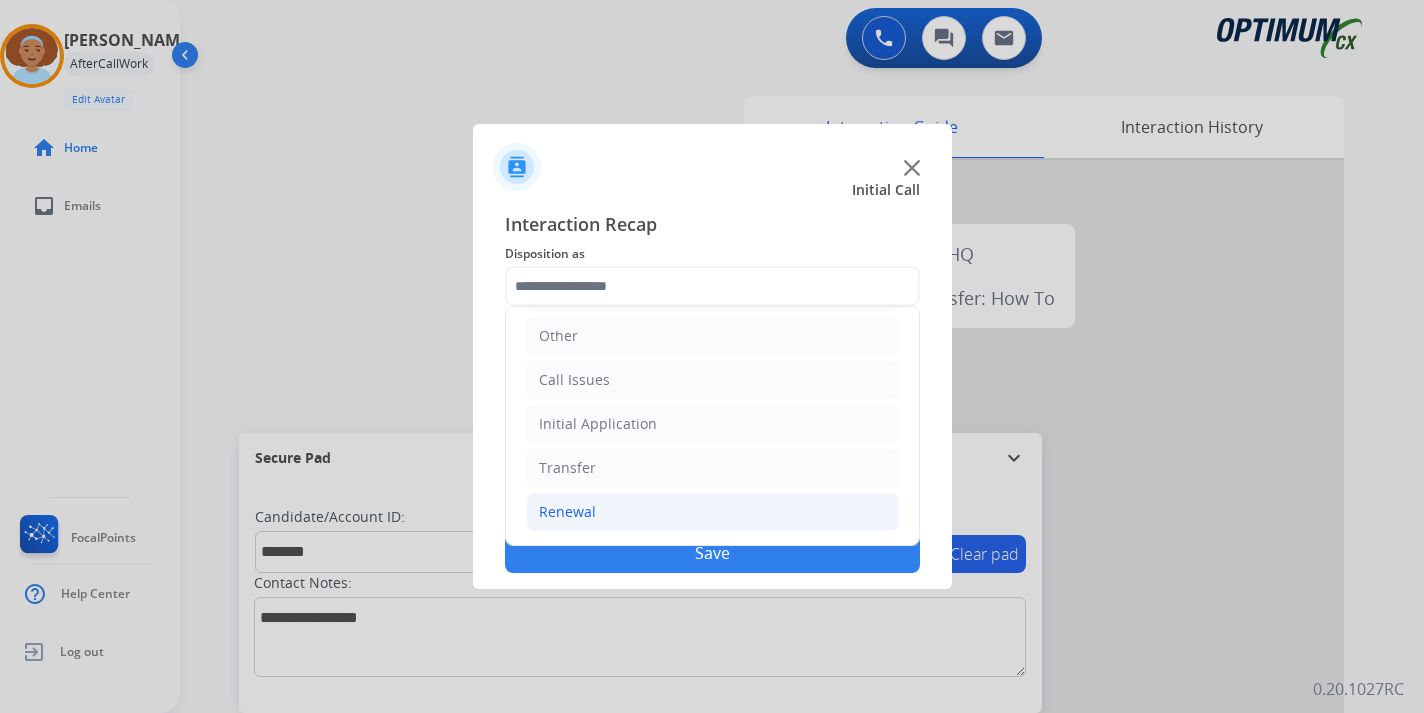 click on "Renewal" 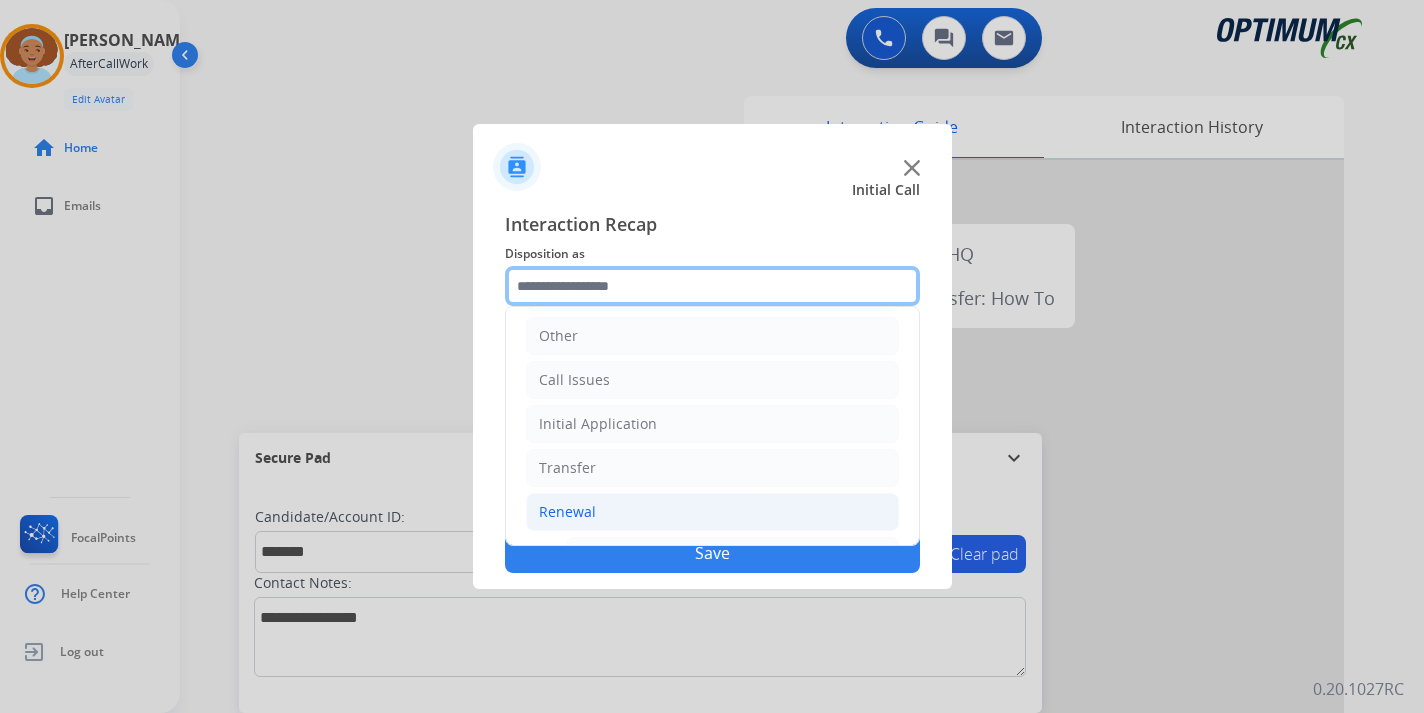 scroll, scrollTop: 469, scrollLeft: 0, axis: vertical 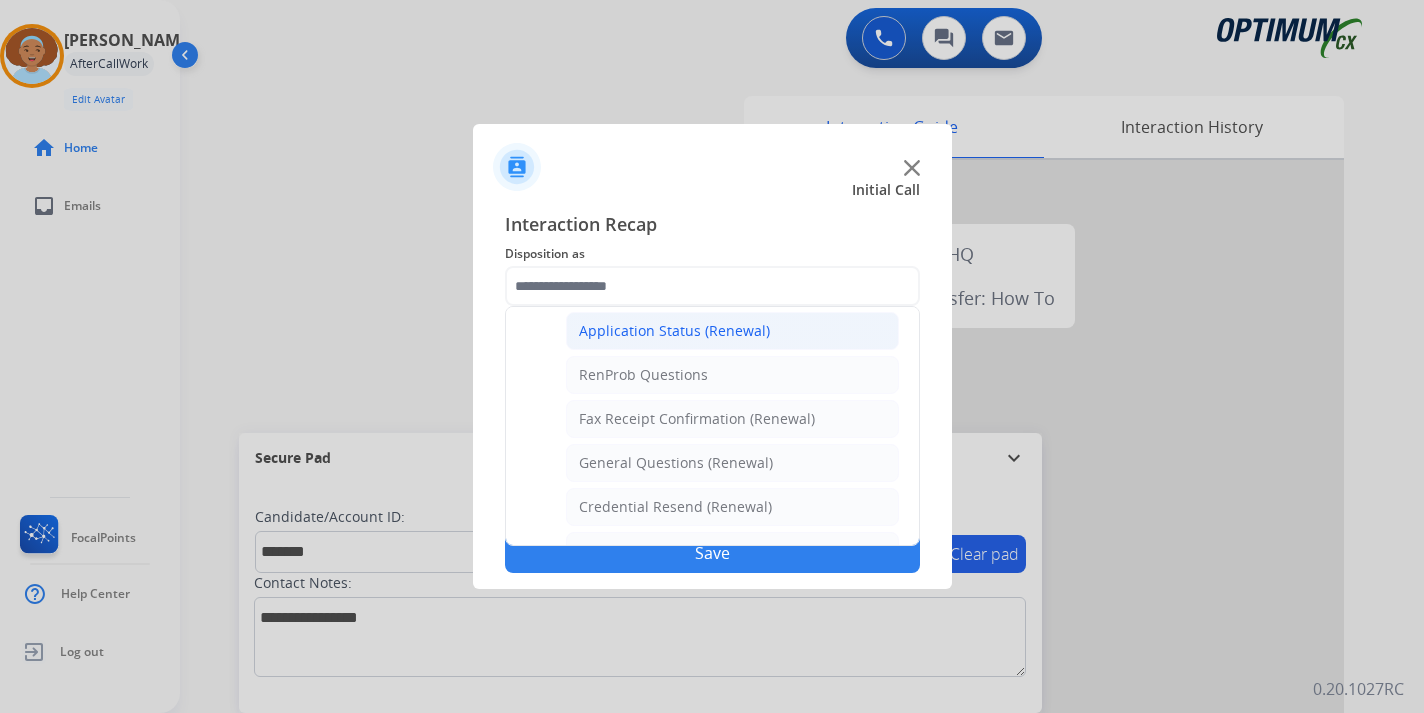 click on "Application Status (Renewal)" 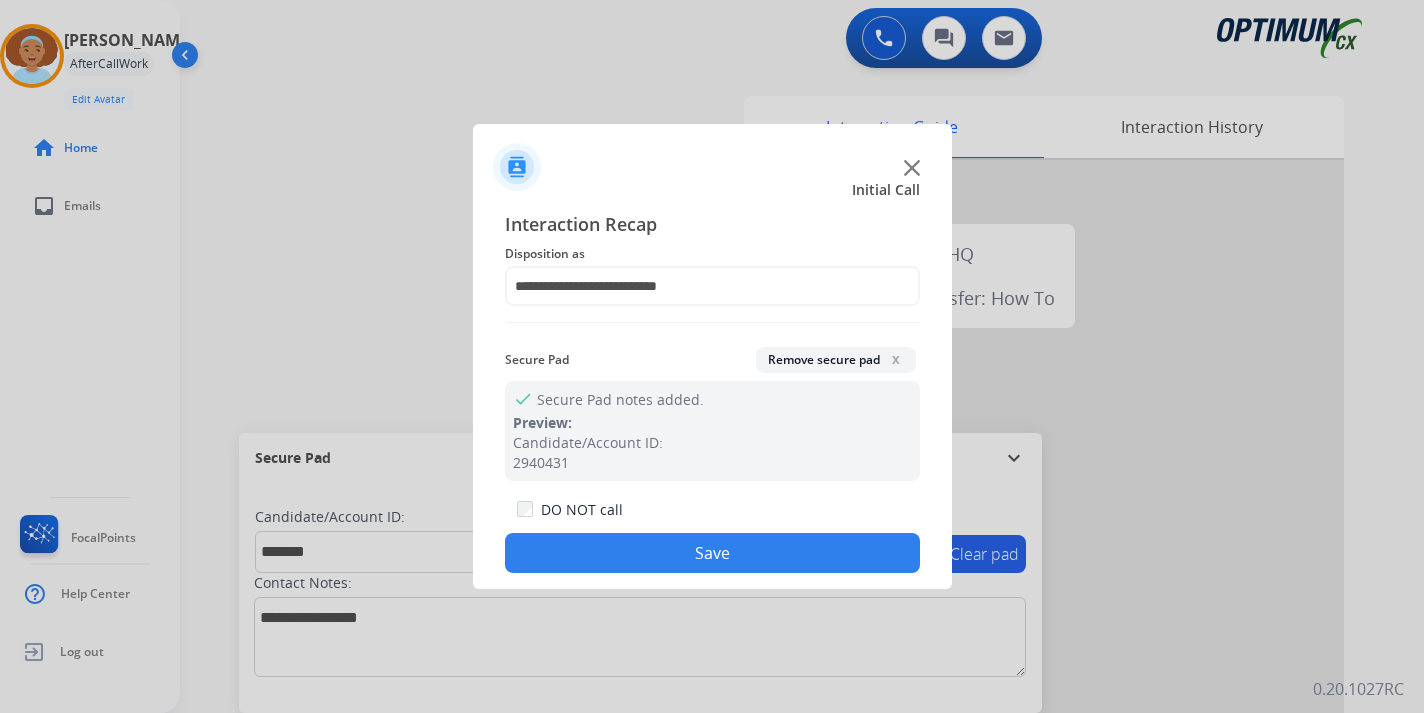 click on "Save" 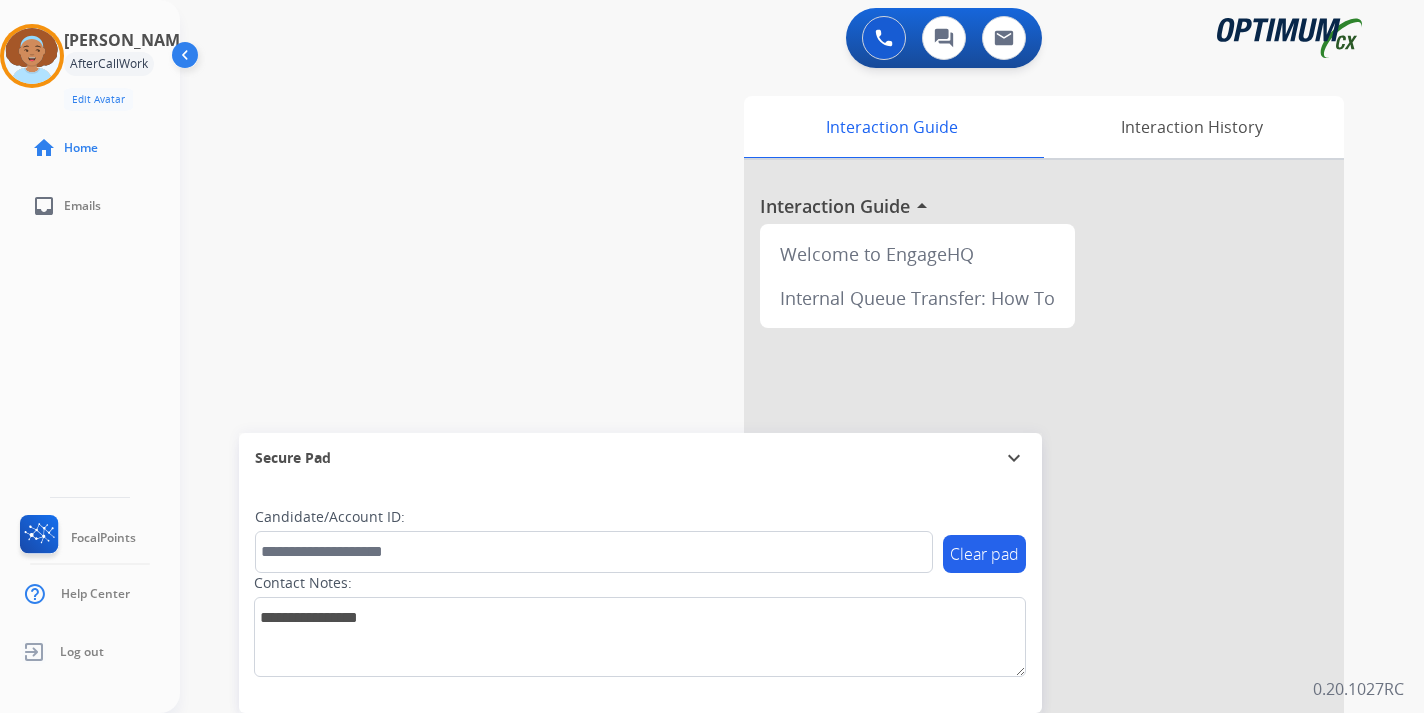 drag, startPoint x: 1410, startPoint y: 492, endPoint x: 1409, endPoint y: 521, distance: 29.017237 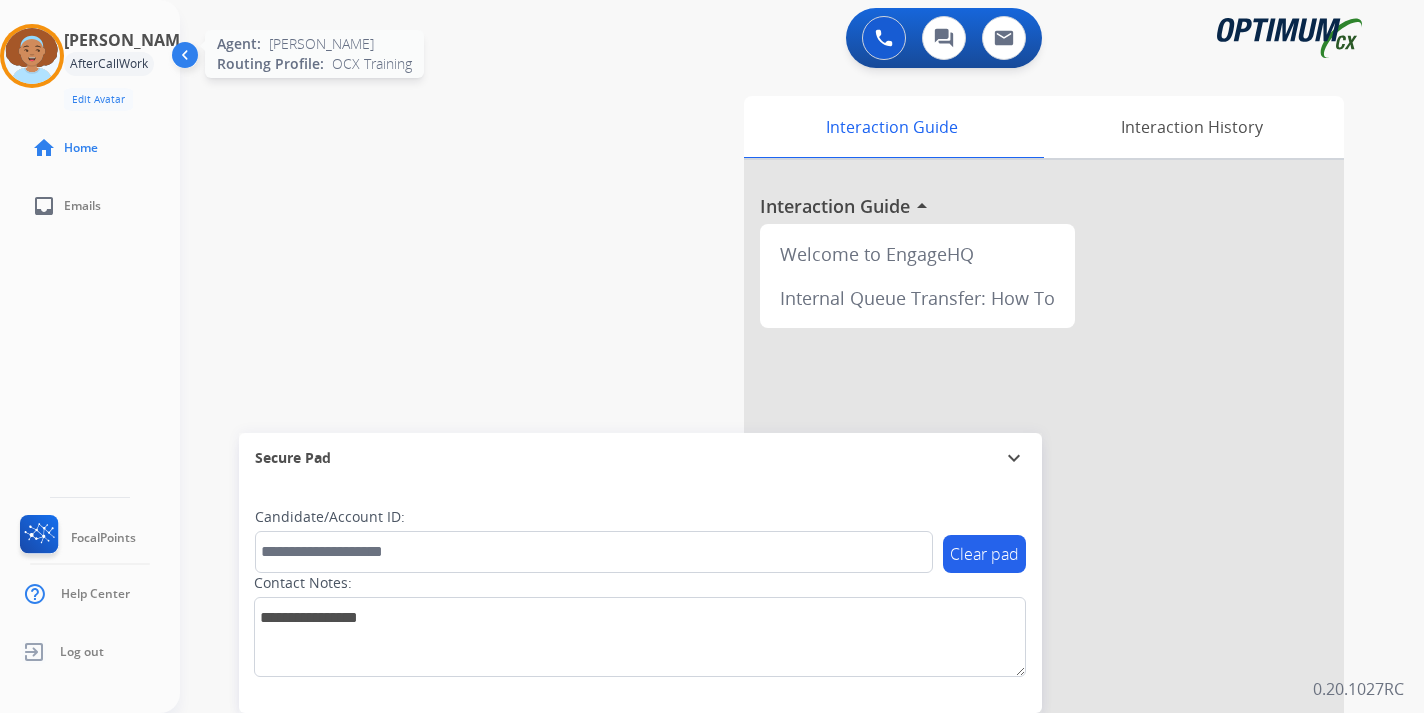 click at bounding box center (32, 56) 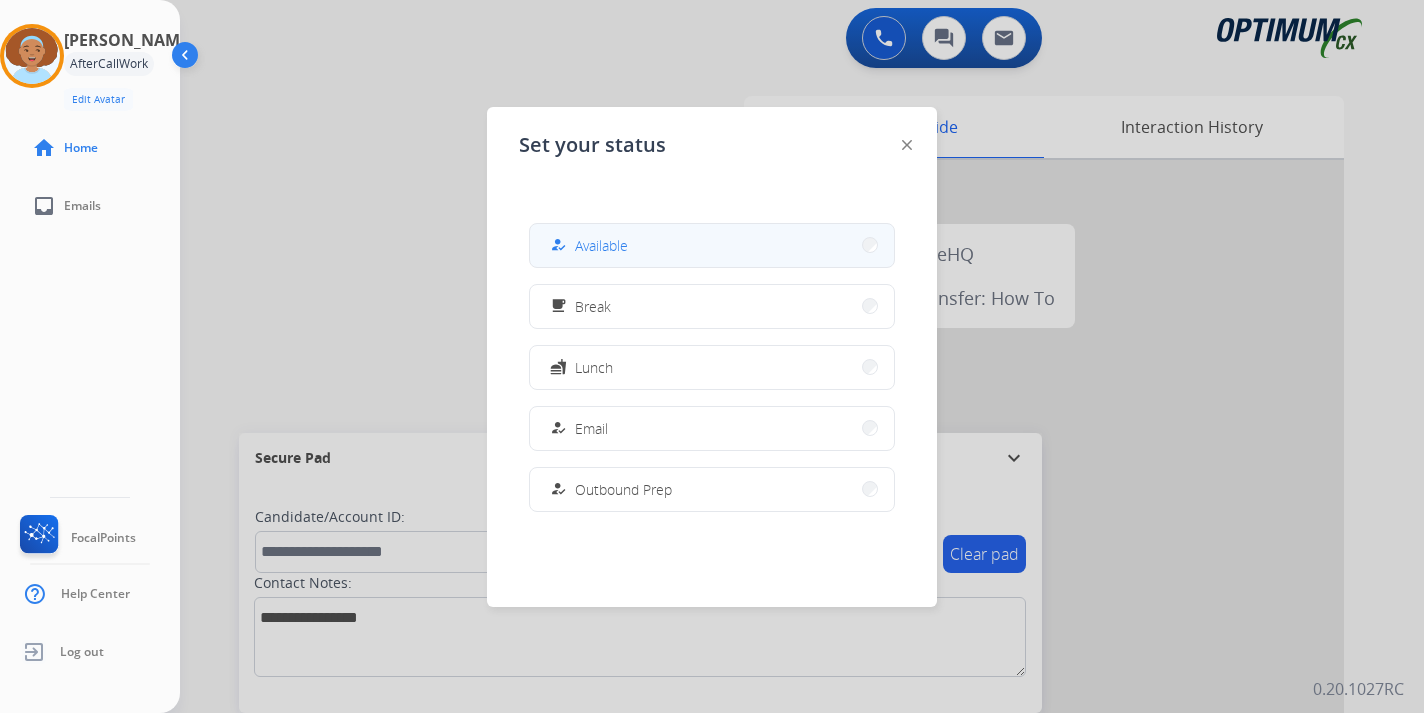 click on "how_to_reg Available" at bounding box center (712, 245) 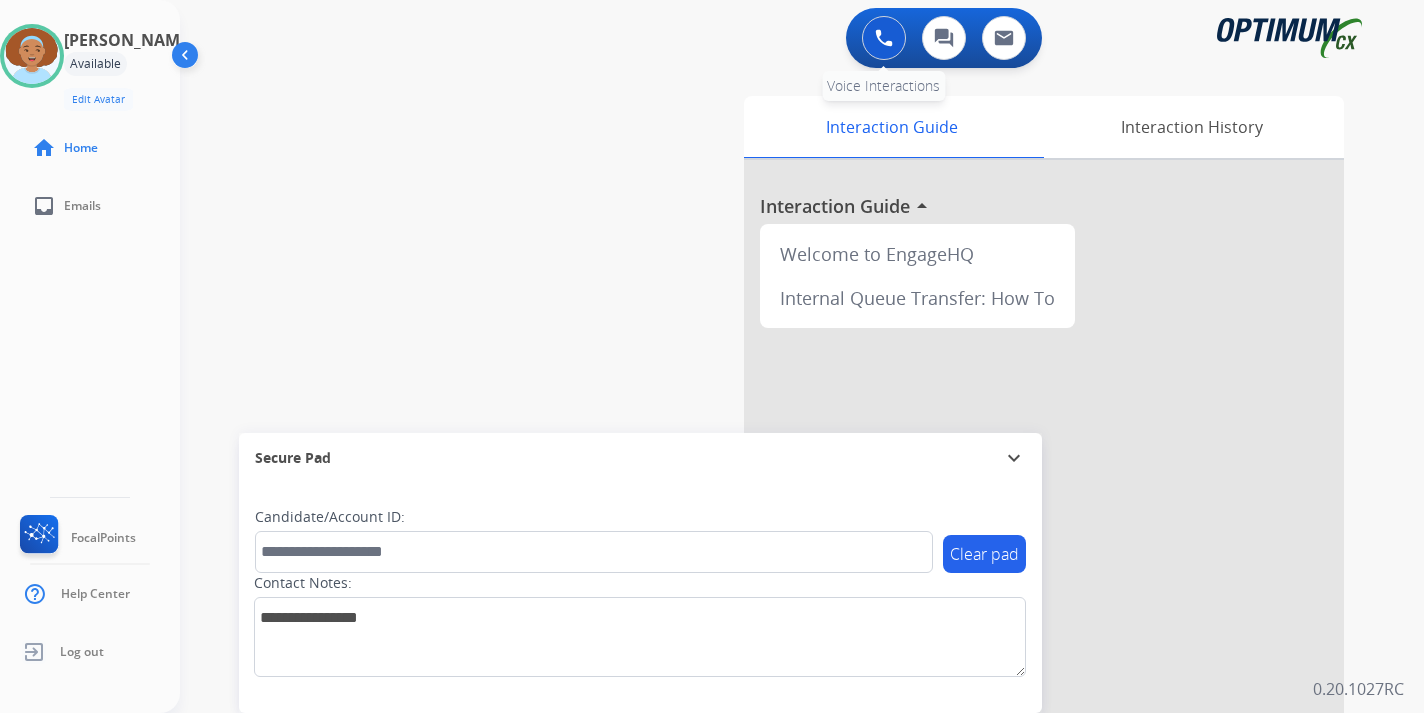 click at bounding box center (884, 38) 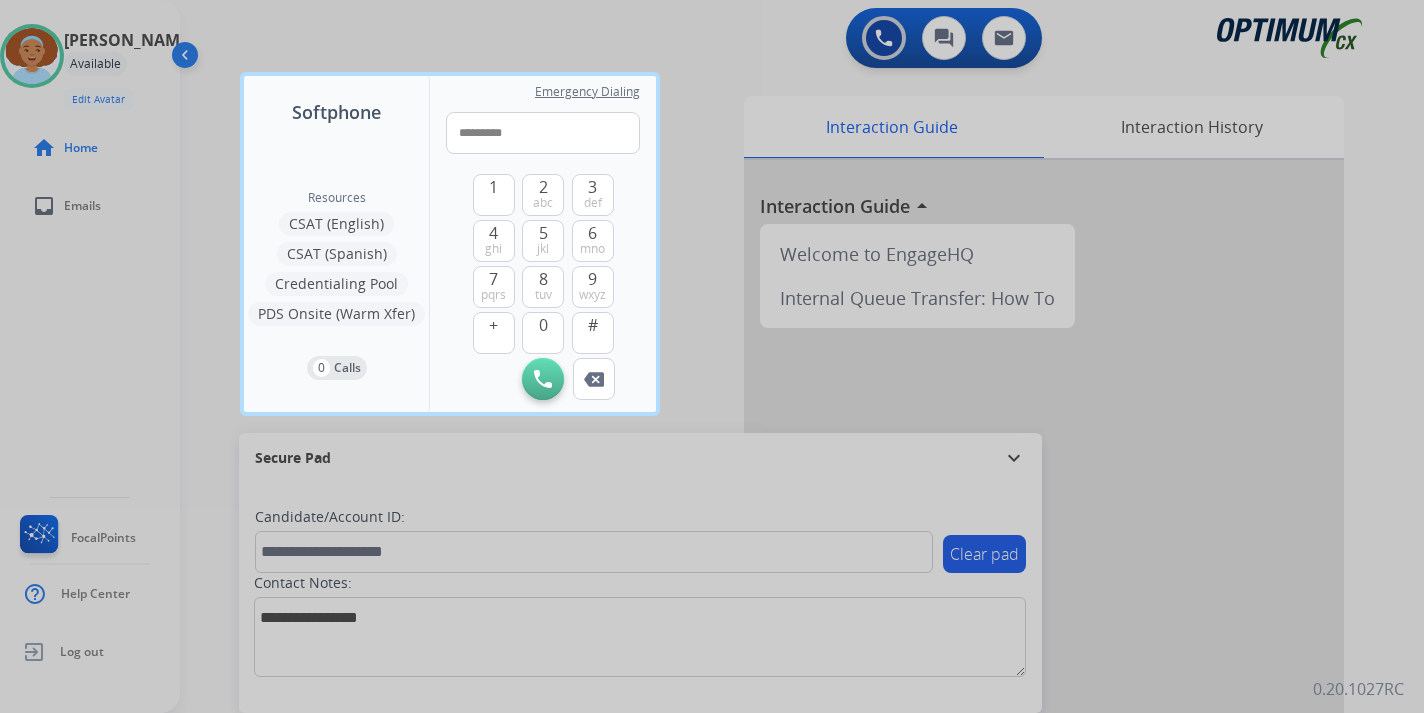 type on "**********" 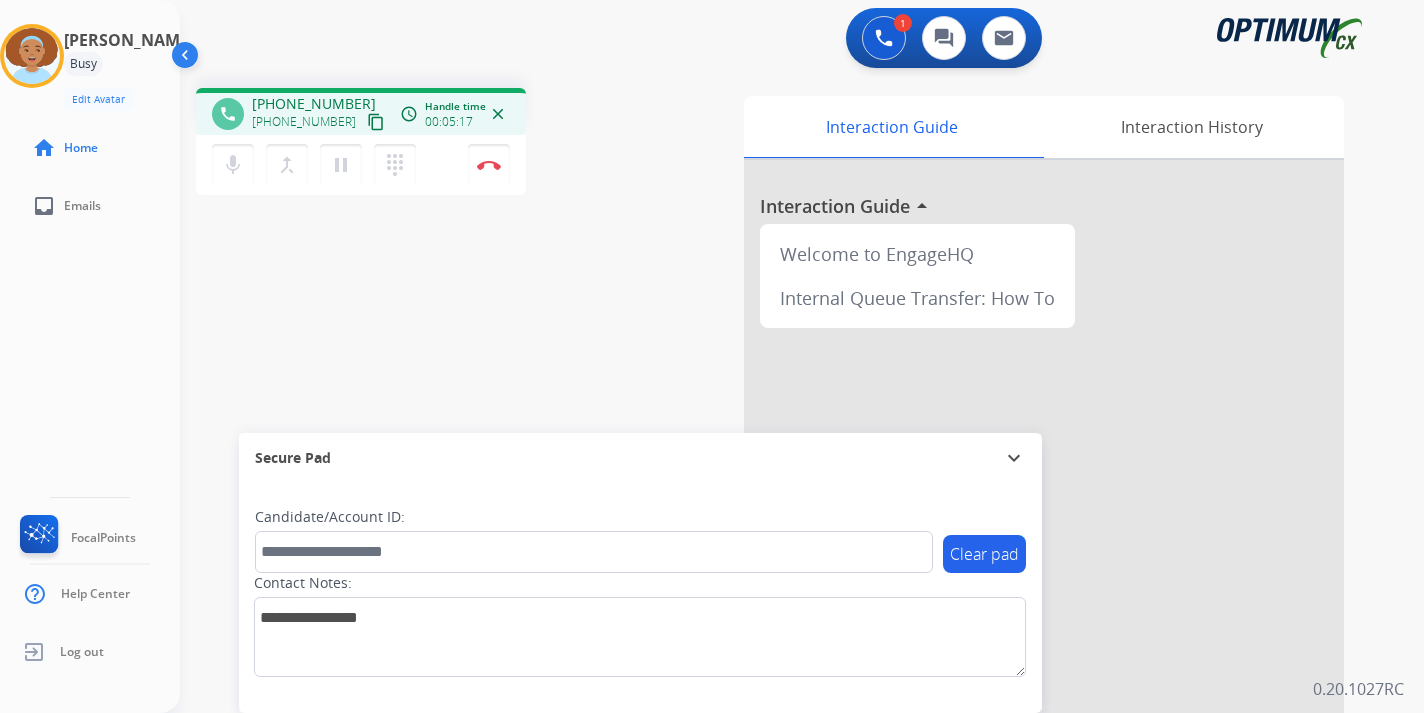 click on "1 Voice Interactions  0  Chat Interactions   0  Email Interactions phone [PHONE_NUMBER] [PHONE_NUMBER] content_copy access_time Call metrics Queue   00:08 Hold   00:00 Talk   05:18 Total   05:25 Handle time 00:05:17 close mic Mute merge_type Bridge pause Hold dialpad Dialpad Disconnect swap_horiz Break voice bridge close_fullscreen Connect 3-Way Call merge_type Separate 3-Way Call  Interaction Guide   Interaction History  Interaction Guide arrow_drop_up  Welcome to EngageHQ   Internal Queue Transfer: How To  Secure Pad expand_more Clear pad Candidate/Account ID: Contact Notes:                  0.20.1027RC" at bounding box center (802, 356) 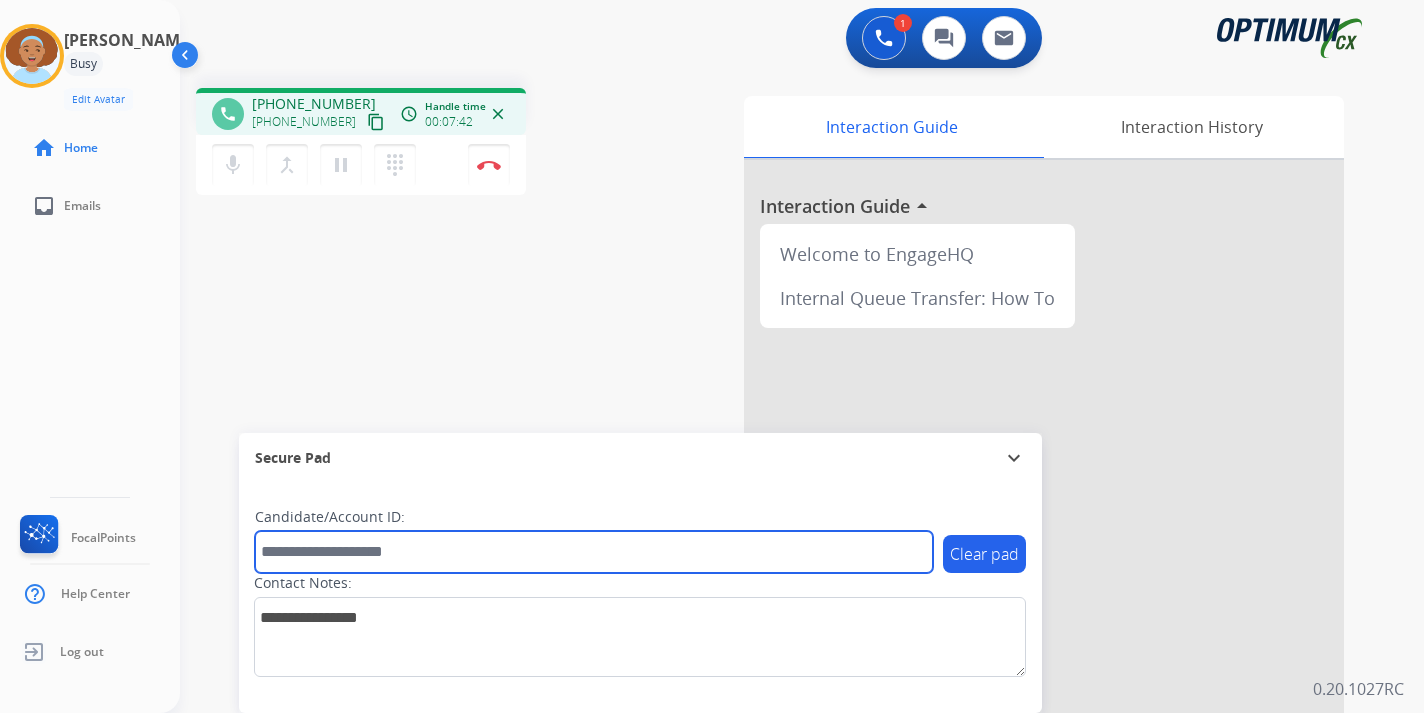click at bounding box center (594, 552) 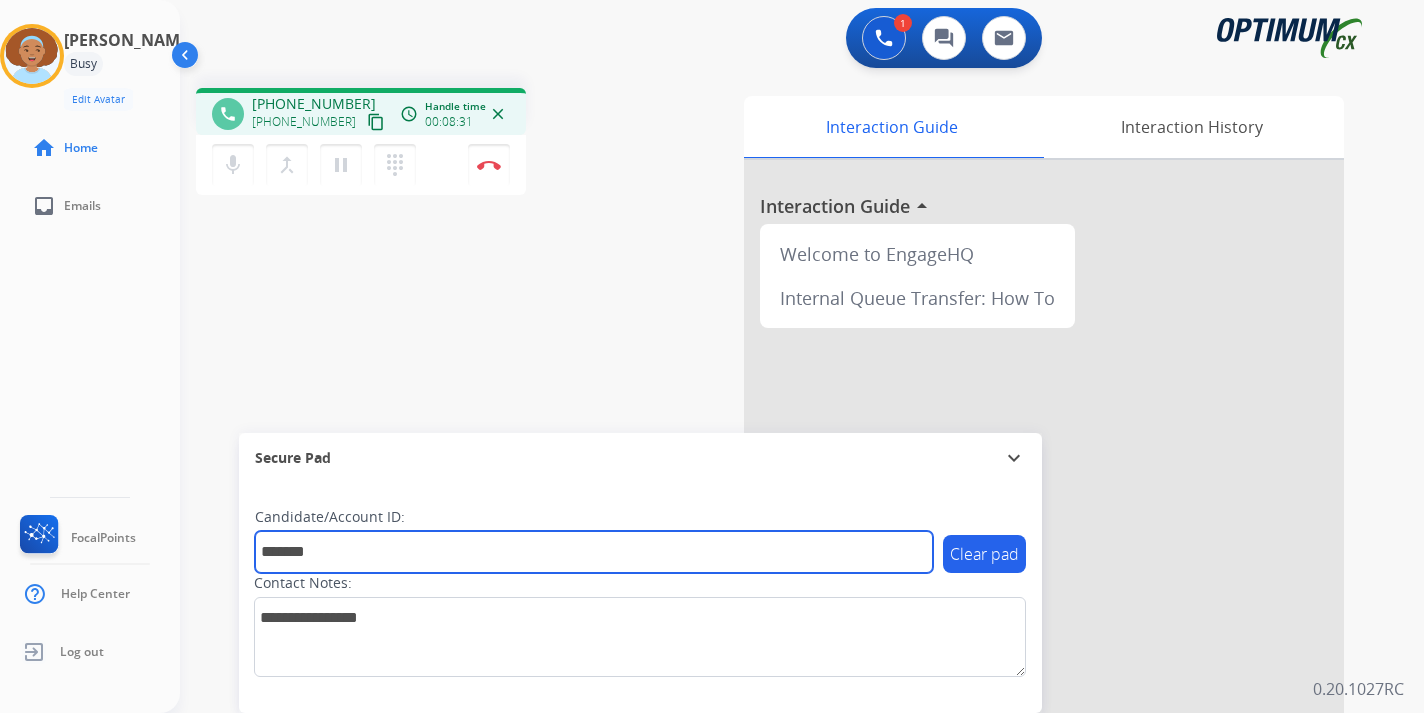type on "*******" 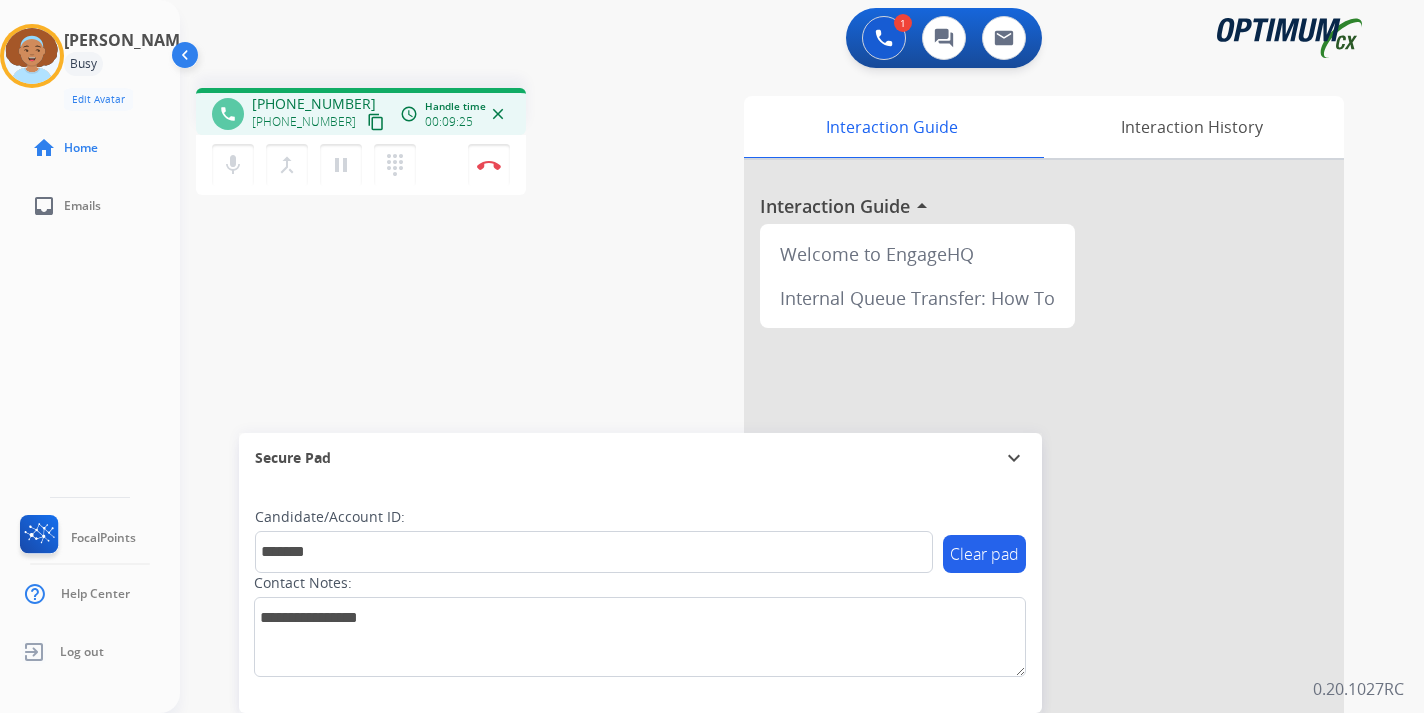 click on "1 Voice Interactions  0  Chat Interactions   0  Email Interactions phone [PHONE_NUMBER] [PHONE_NUMBER] content_copy access_time Call metrics Queue   00:08 Hold   00:00 Talk   09:26 Total   09:33 Handle time 00:09:25 close mic Mute merge_type Bridge pause Hold dialpad Dialpad Disconnect swap_horiz Break voice bridge close_fullscreen Connect 3-Way Call merge_type Separate 3-Way Call  Interaction Guide   Interaction History  Interaction Guide arrow_drop_up  Welcome to EngageHQ   Internal Queue Transfer: How To  Secure Pad expand_more Clear pad Candidate/Account ID: ******* Contact Notes:                  0.20.1027RC" at bounding box center (802, 356) 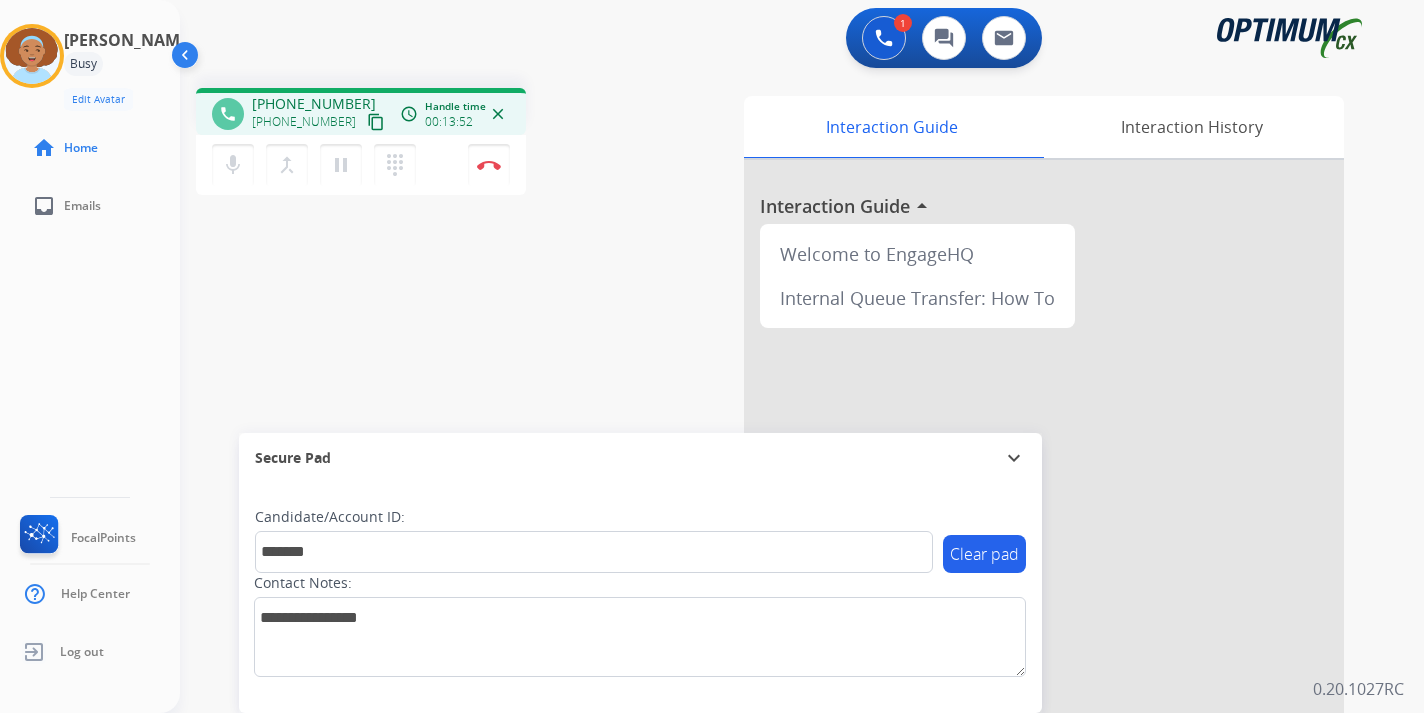 click on "1 Voice Interactions  0  Chat Interactions   0  Email Interactions phone [PHONE_NUMBER] [PHONE_NUMBER] content_copy access_time Call metrics Queue   00:08 Hold   00:00 Talk   13:53 Total   14:00 Handle time 00:13:52 close mic Mute merge_type Bridge pause Hold dialpad Dialpad Disconnect swap_horiz Break voice bridge close_fullscreen Connect 3-Way Call merge_type Separate 3-Way Call  Interaction Guide   Interaction History  Interaction Guide arrow_drop_up  Welcome to EngageHQ   Internal Queue Transfer: How To  Secure Pad expand_more Clear pad Candidate/Account ID: ******* Contact Notes:                  0.20.1027RC" at bounding box center [802, 356] 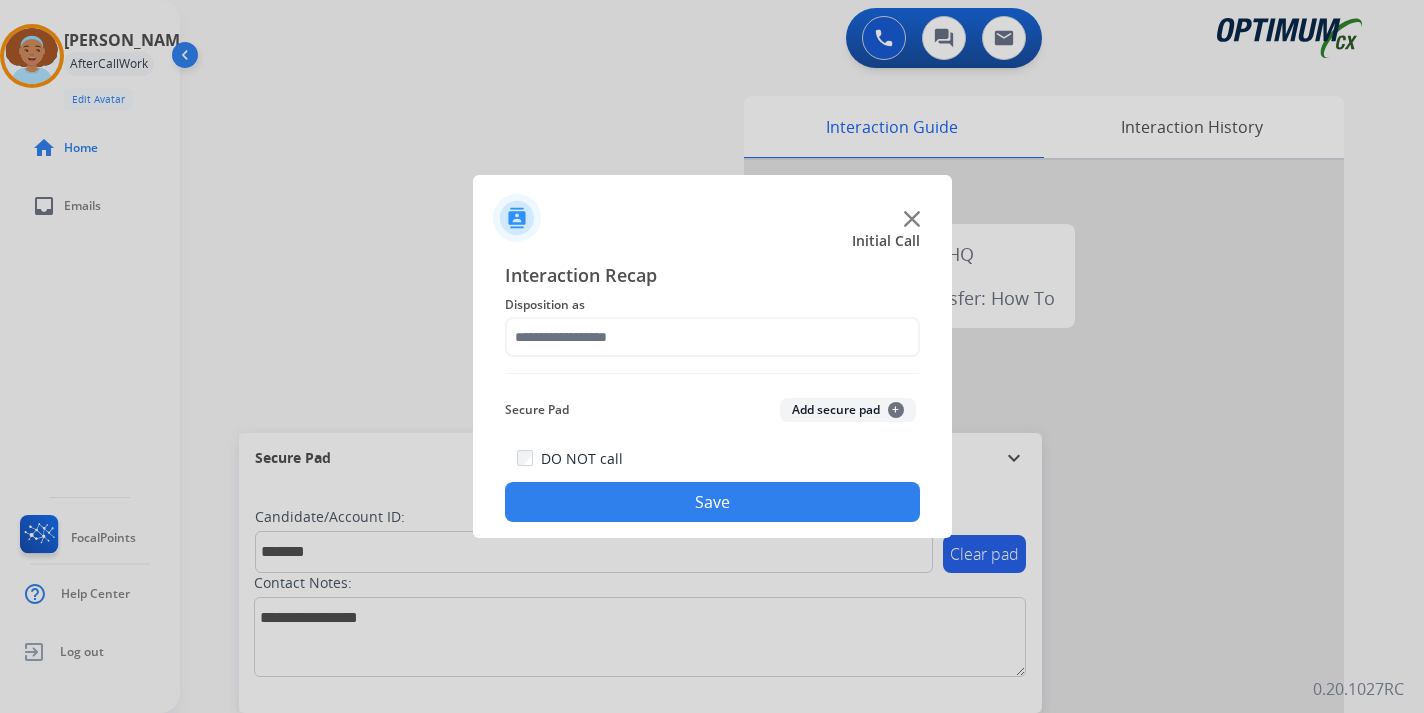 click at bounding box center (712, 356) 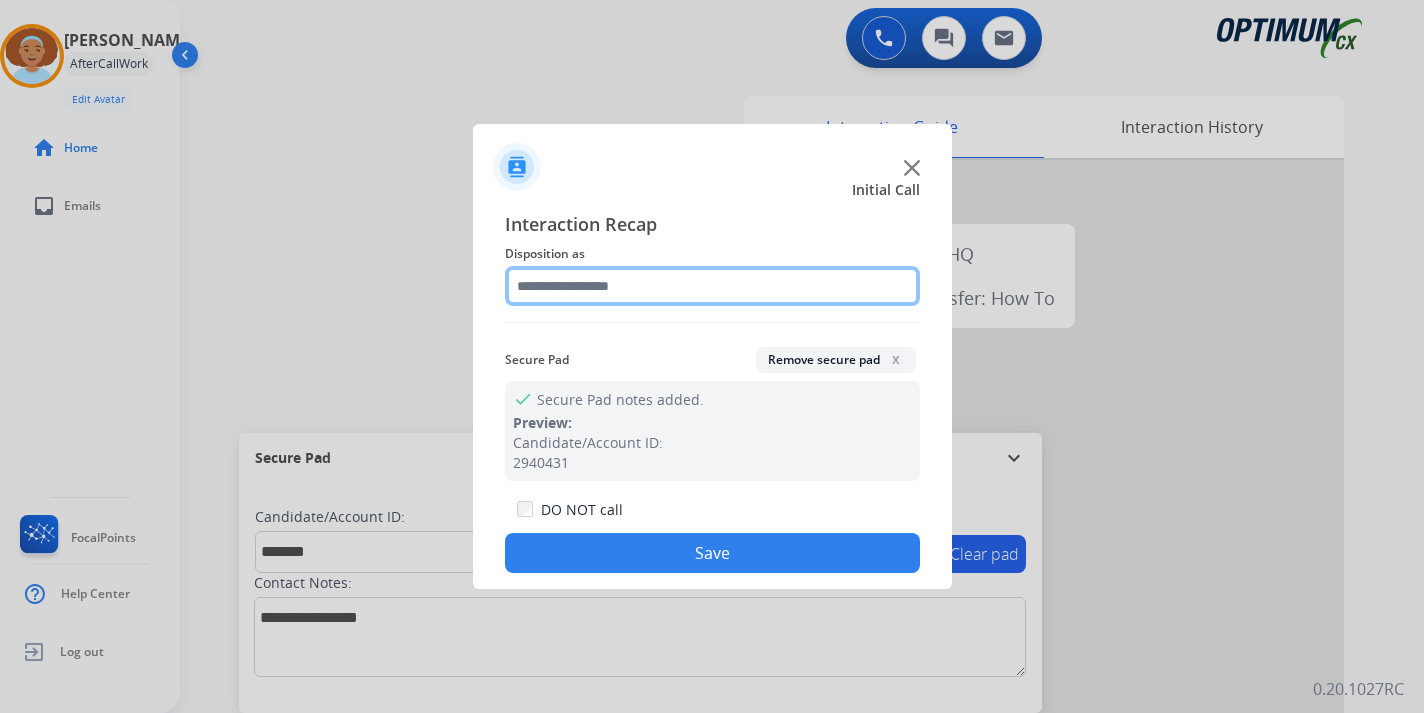 click 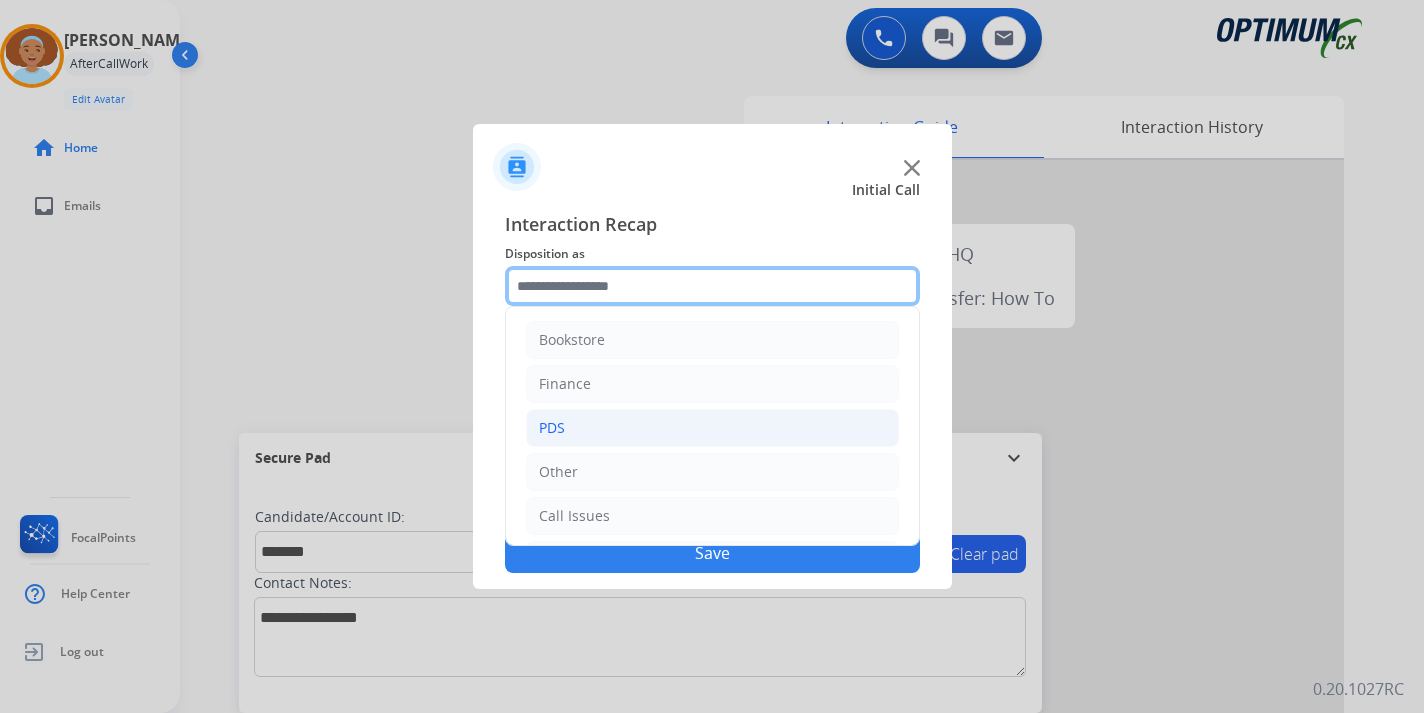 scroll, scrollTop: 136, scrollLeft: 0, axis: vertical 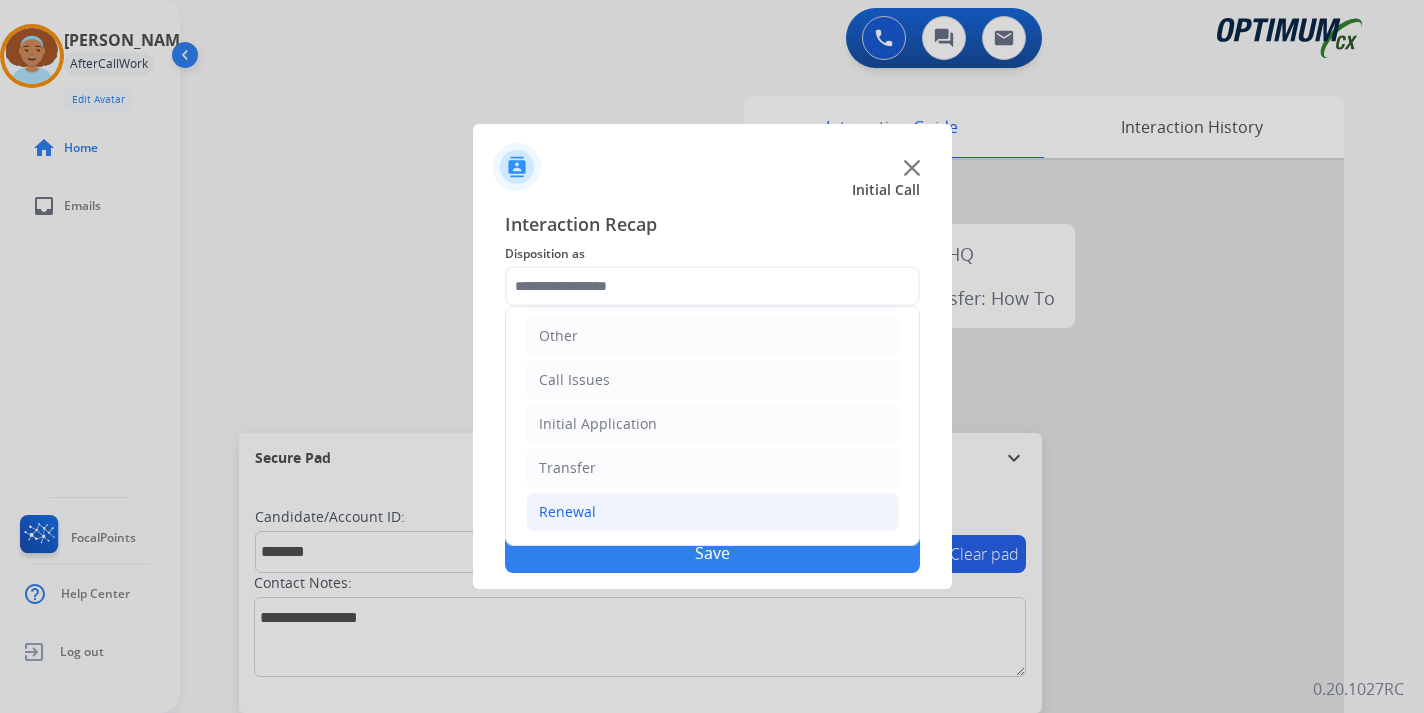 click on "Renewal" 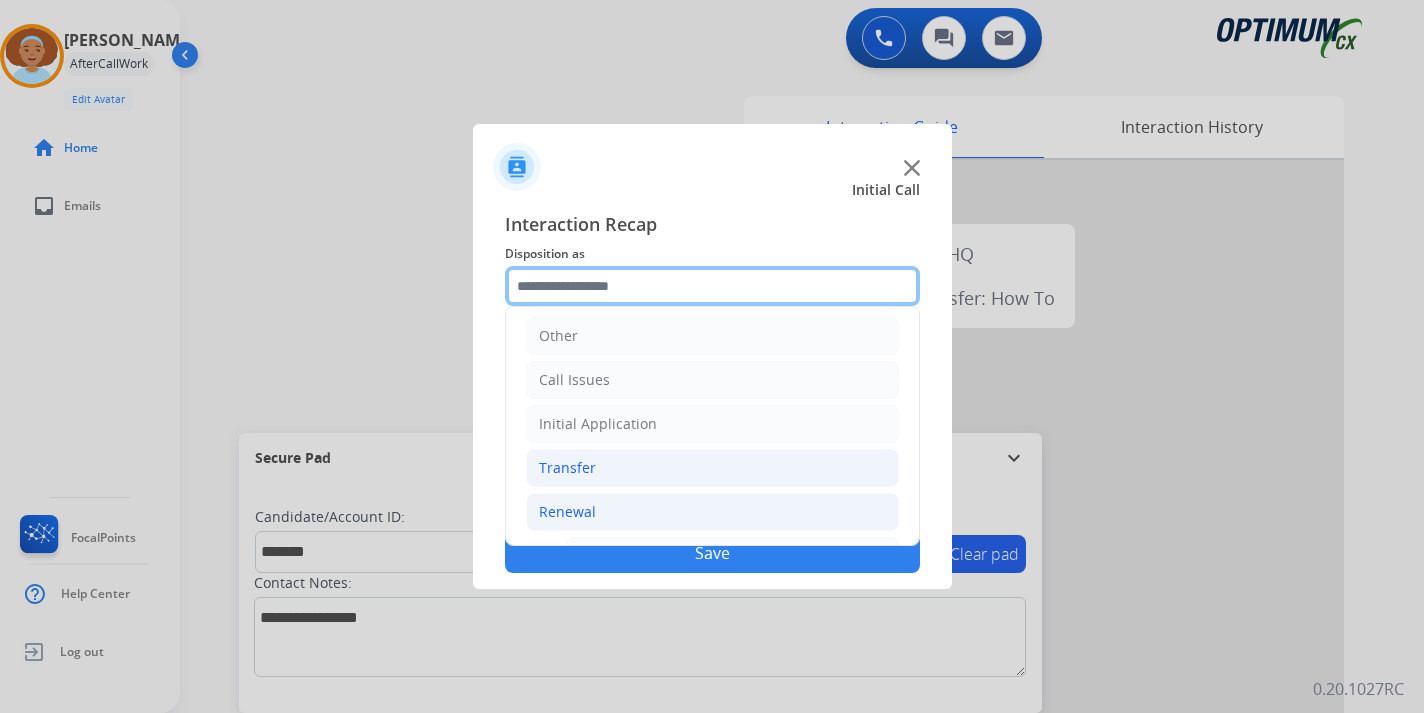 scroll, scrollTop: 469, scrollLeft: 0, axis: vertical 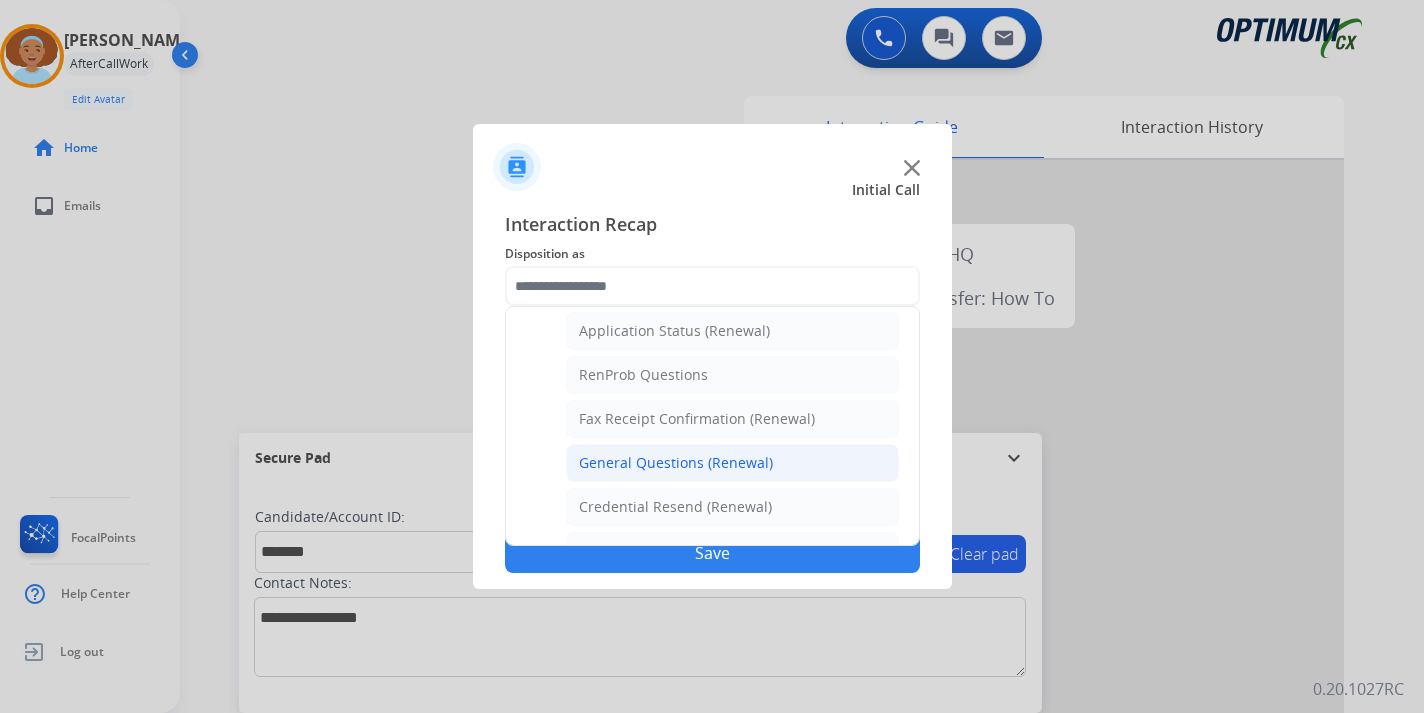 click on "General Questions (Renewal)" 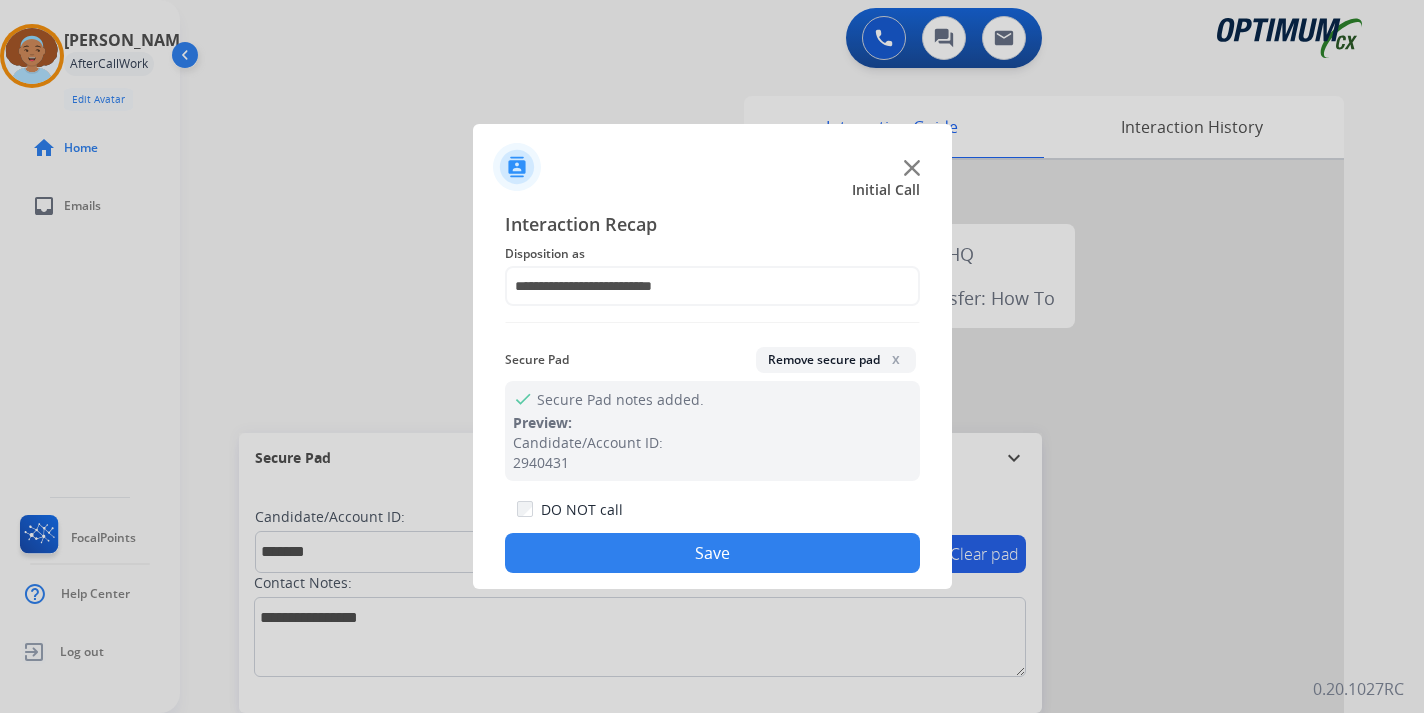 click on "**********" 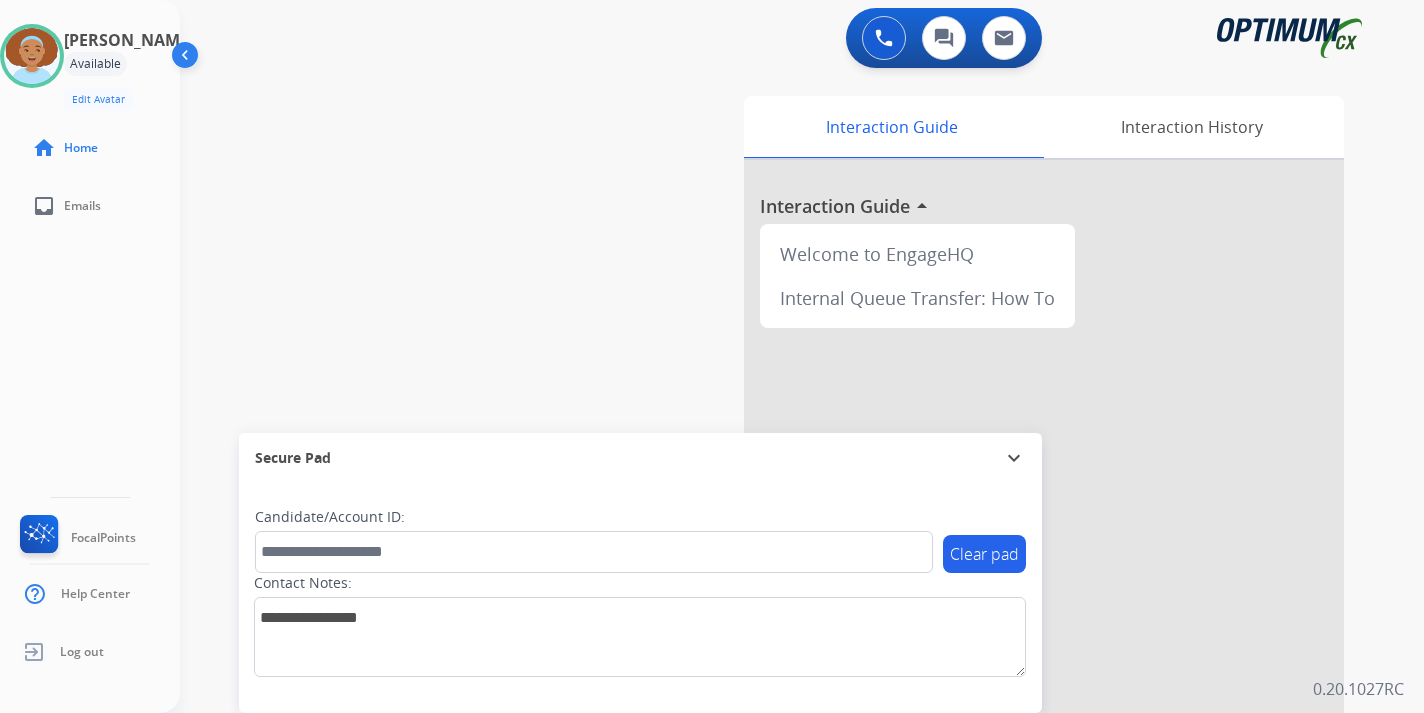 click on "0 Voice Interactions  0  Chat Interactions   0  Email Interactions swap_horiz Break voice bridge close_fullscreen Connect 3-Way Call merge_type Separate 3-Way Call  Interaction Guide   Interaction History  Interaction Guide arrow_drop_up  Welcome to EngageHQ   Internal Queue Transfer: How To  Secure Pad expand_more Clear pad Candidate/Account ID: Contact Notes:                  0.20.1027RC" at bounding box center (802, 356) 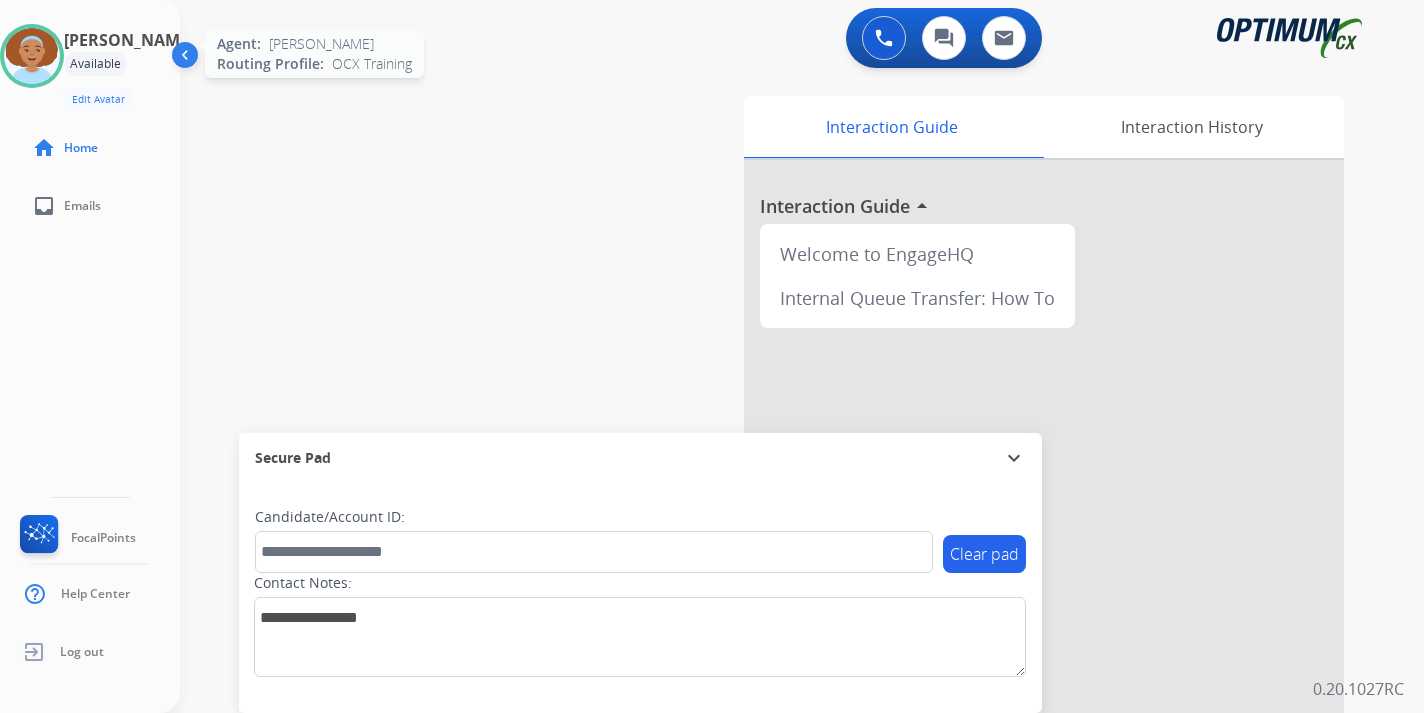 click at bounding box center (32, 56) 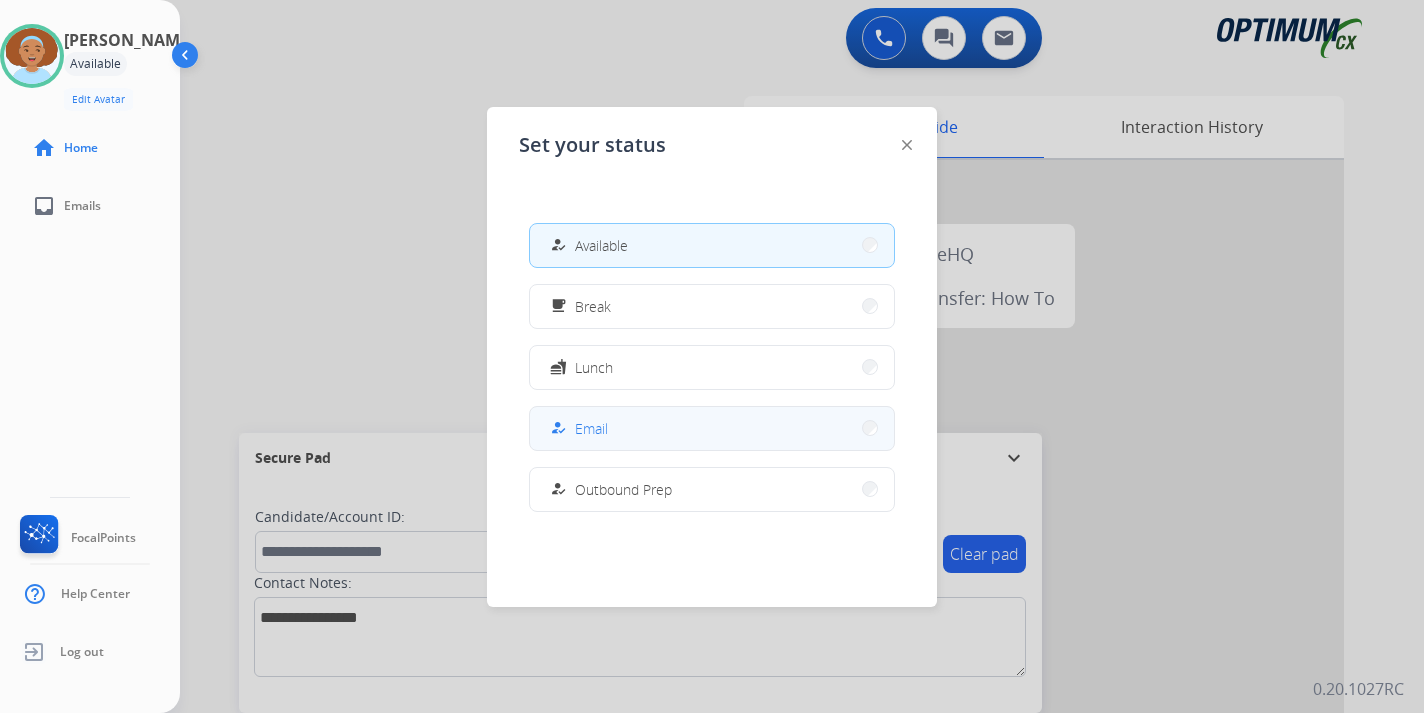 click on "how_to_reg Email" at bounding box center (712, 428) 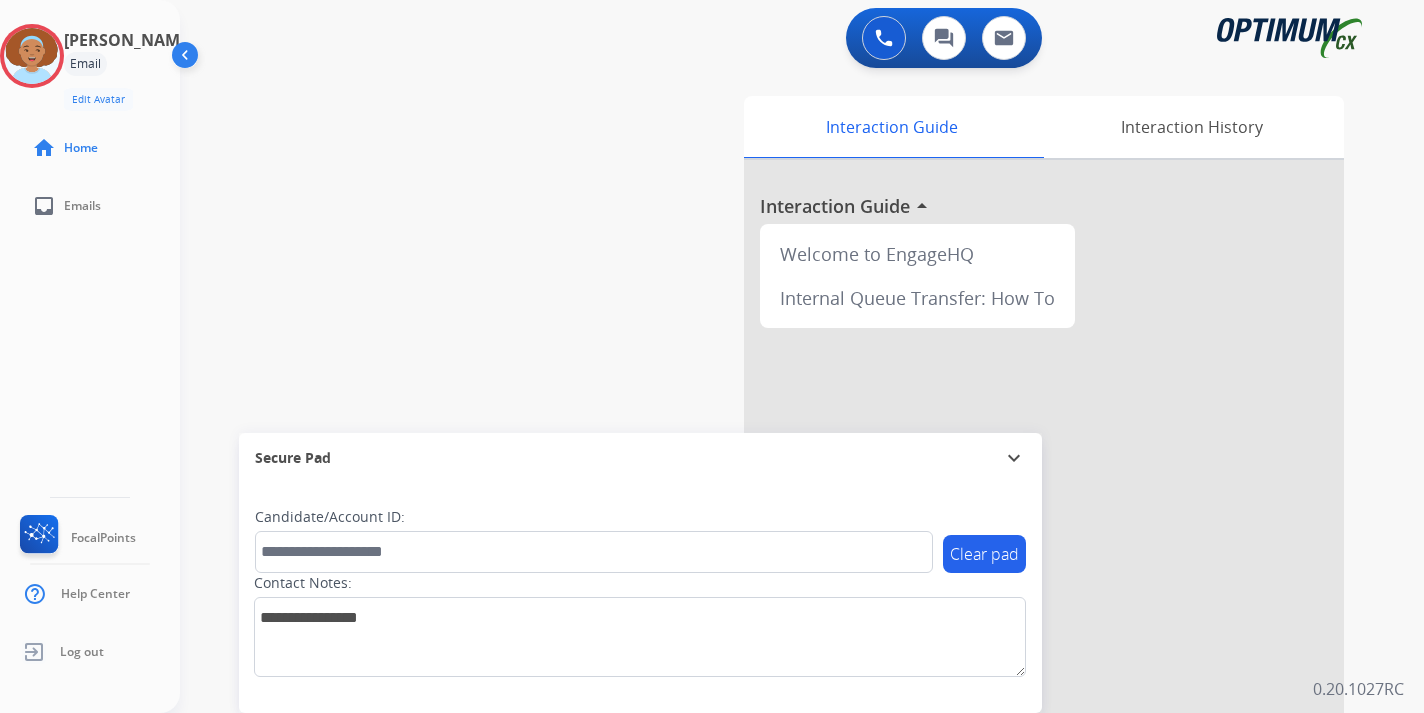 click on "Interaction Guide   Interaction History  Interaction Guide arrow_drop_up  Welcome to EngageHQ   Internal Queue Transfer: How To" at bounding box center [1032, 497] 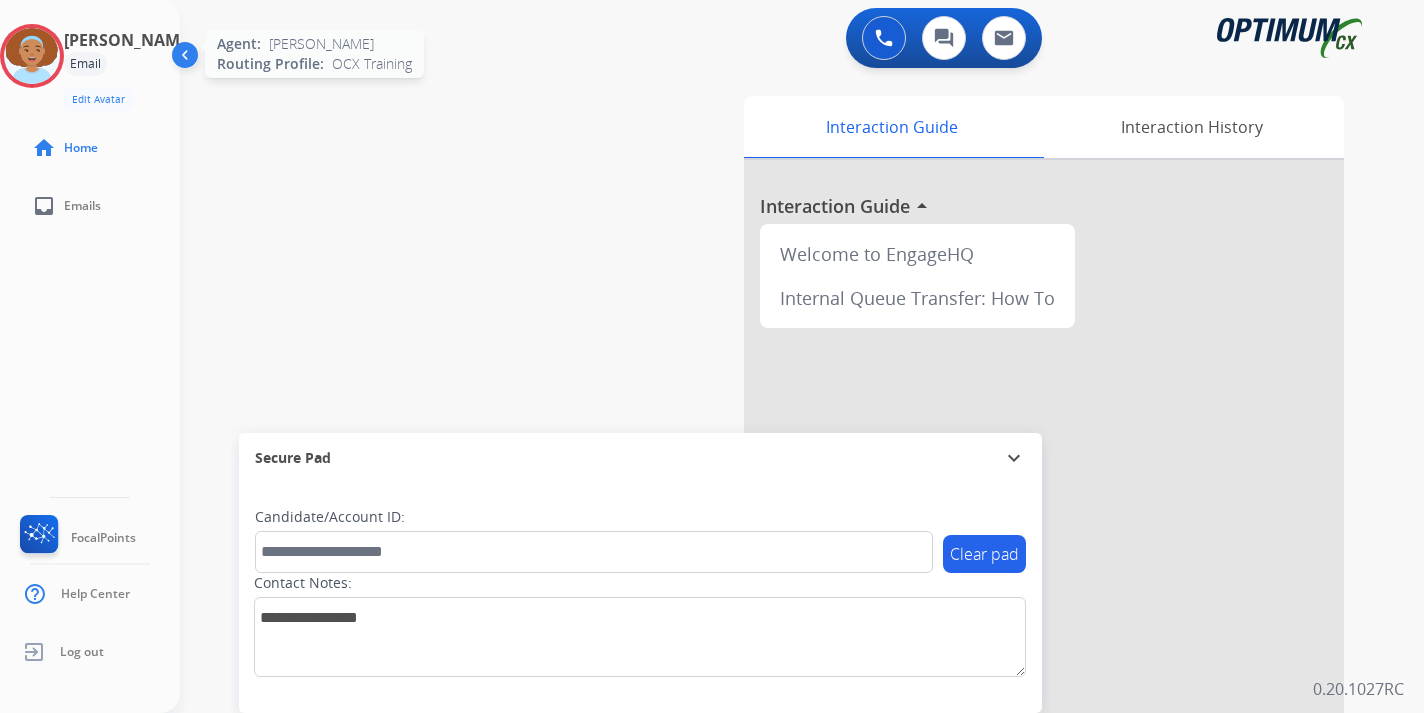 click at bounding box center [32, 56] 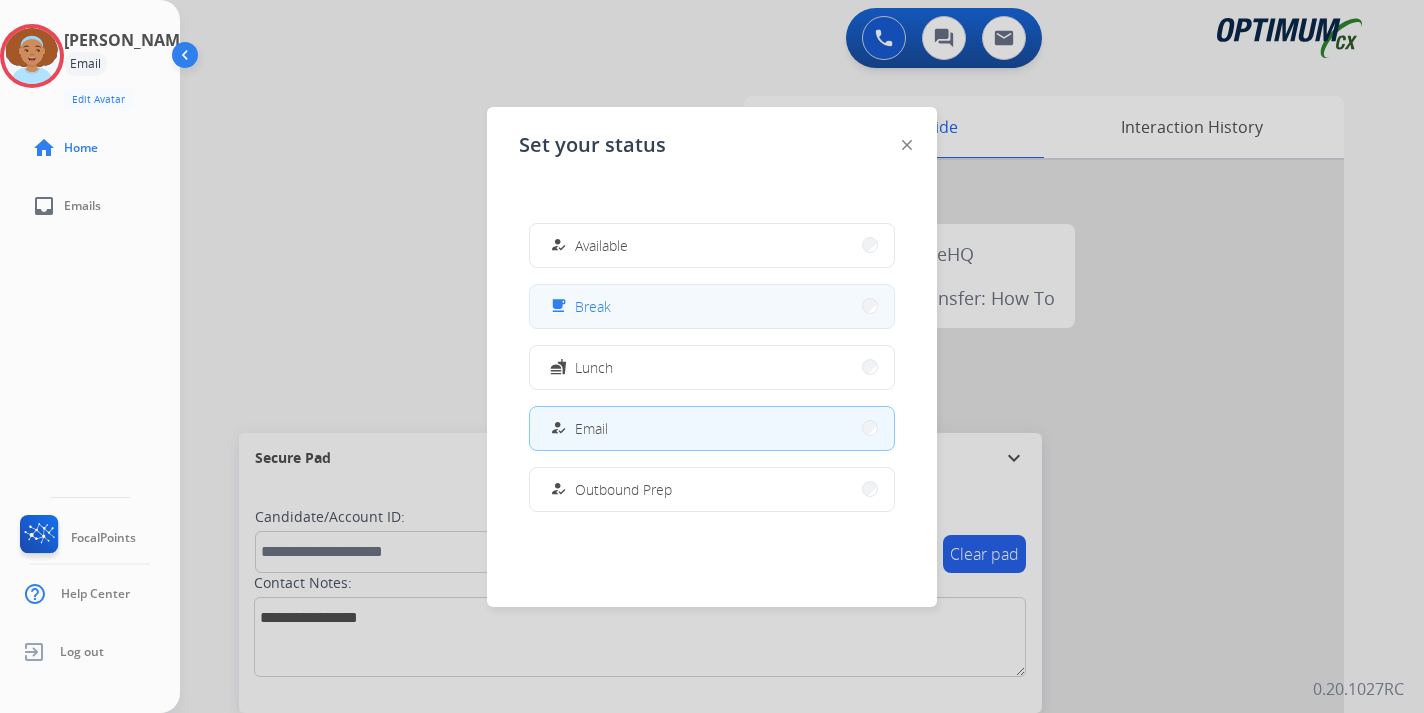 click on "free_breakfast Break" at bounding box center (712, 306) 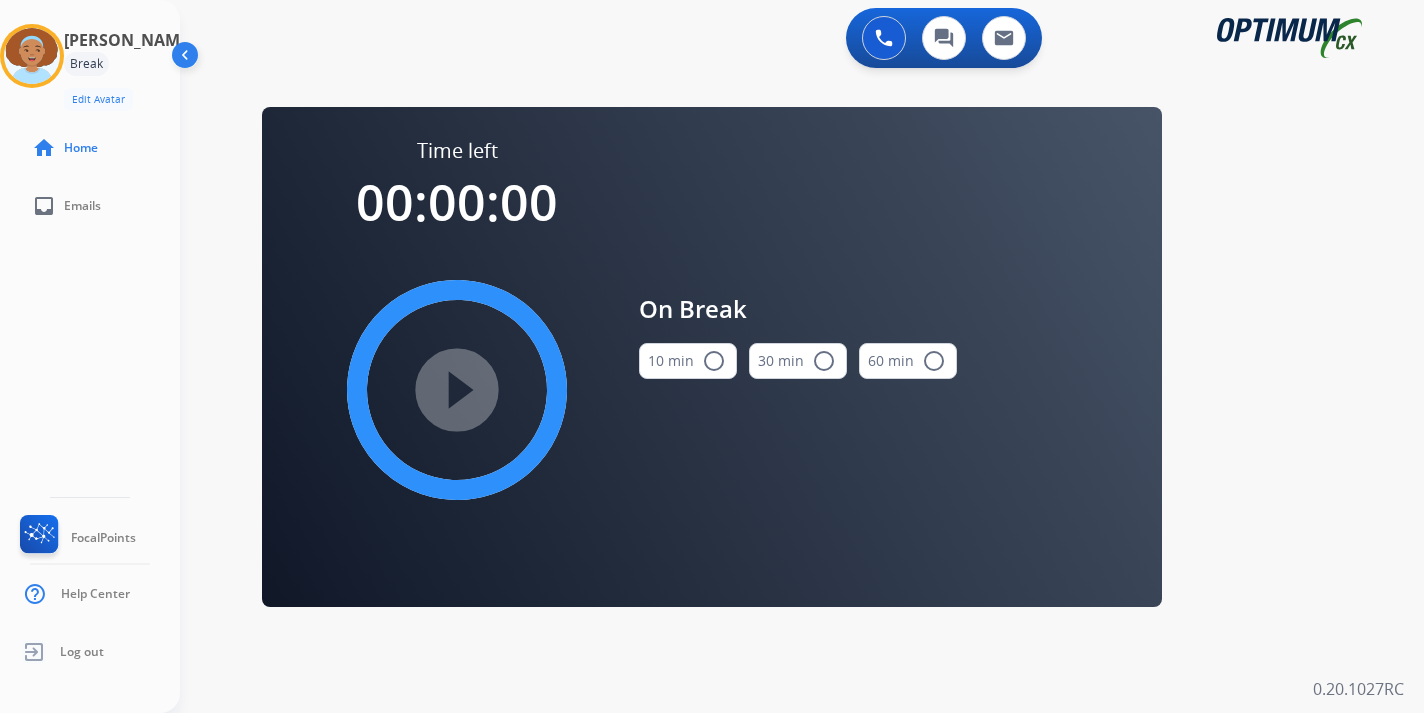 click on "0 Voice Interactions  0  Chat Interactions   0  Email Interactions swap_horiz Break voice bridge close_fullscreen Connect 3-Way Call merge_type Separate 3-Way Call Time left 00:00:00 play_circle_filled On Break  10 min  radio_button_unchecked  30 min  radio_button_unchecked  60 min  radio_button_unchecked  Interaction Guide   Interaction History  Interaction Guide arrow_drop_up  Welcome to EngageHQ   Internal Queue Transfer: How To  Secure Pad expand_more Clear pad Candidate/Account ID: Contact Notes:                  0.20.1027RC" at bounding box center (802, 356) 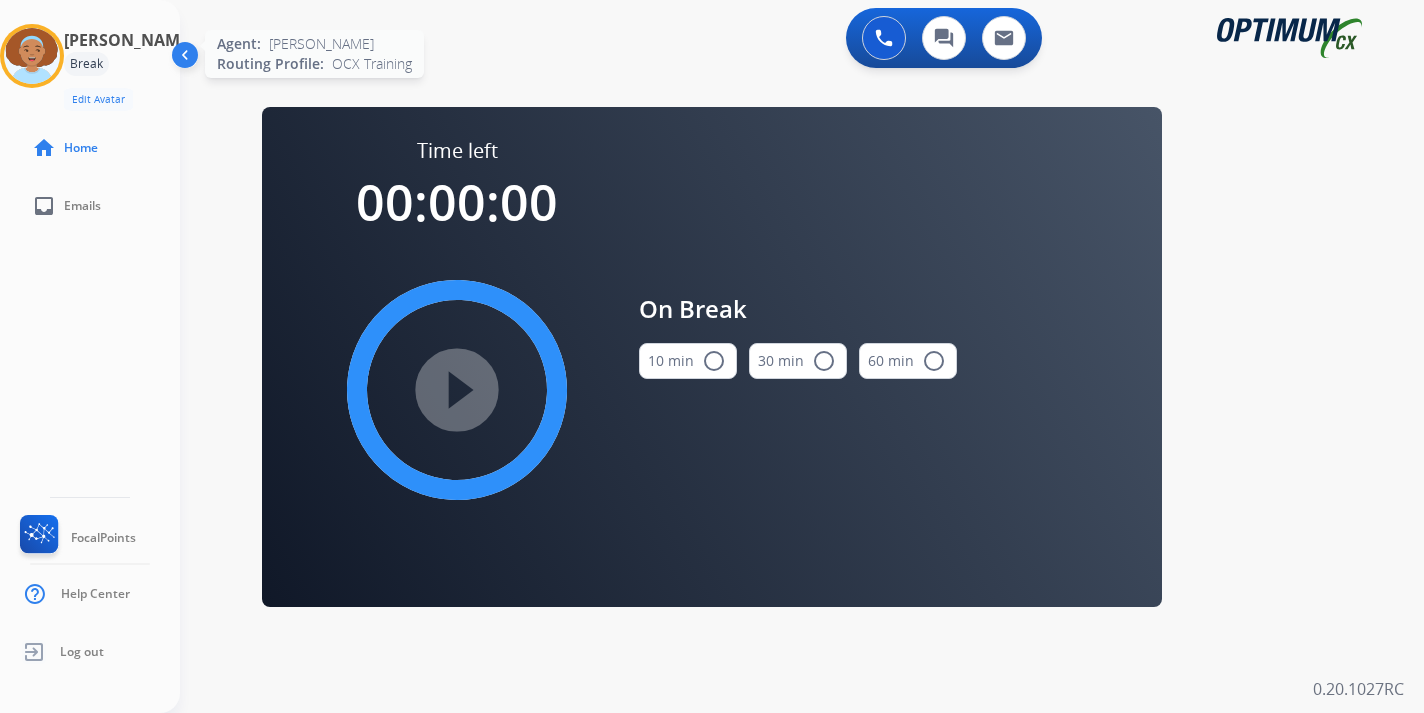 click at bounding box center (32, 56) 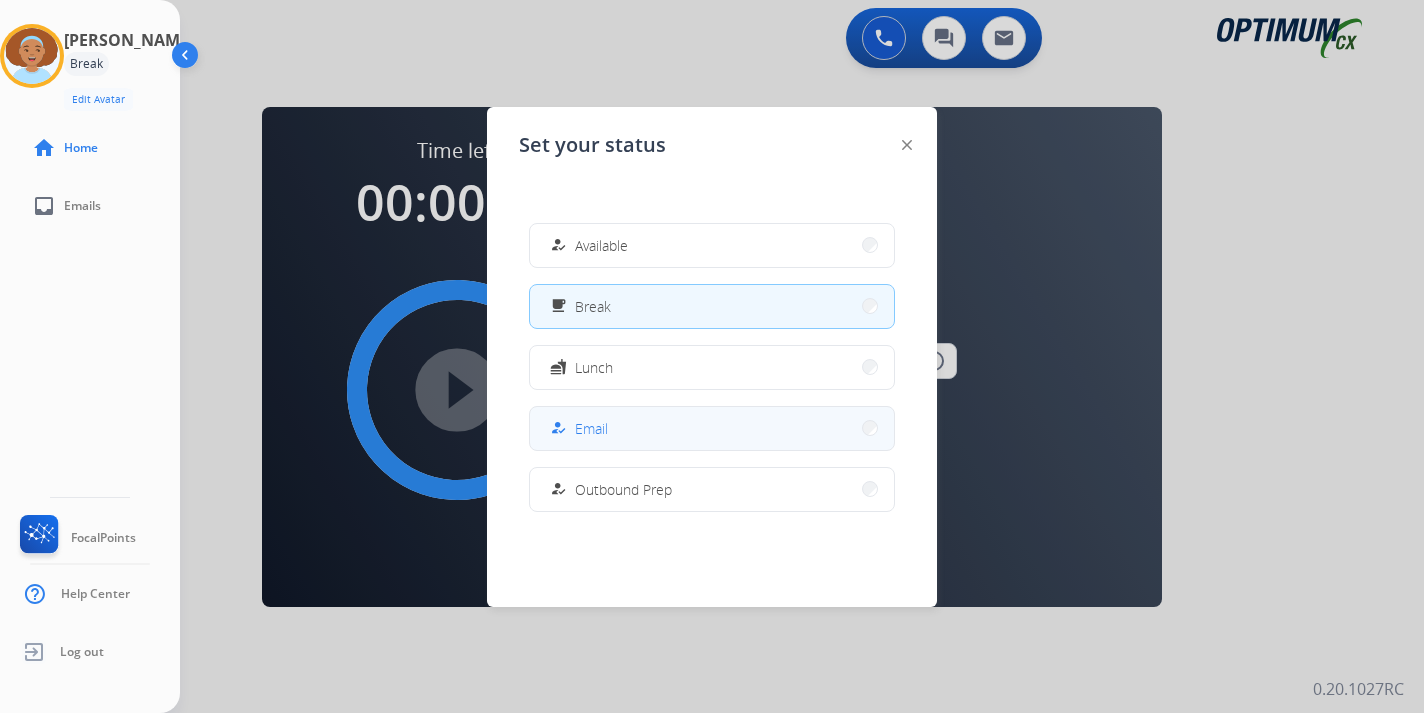 click on "how_to_reg Email" at bounding box center (712, 428) 